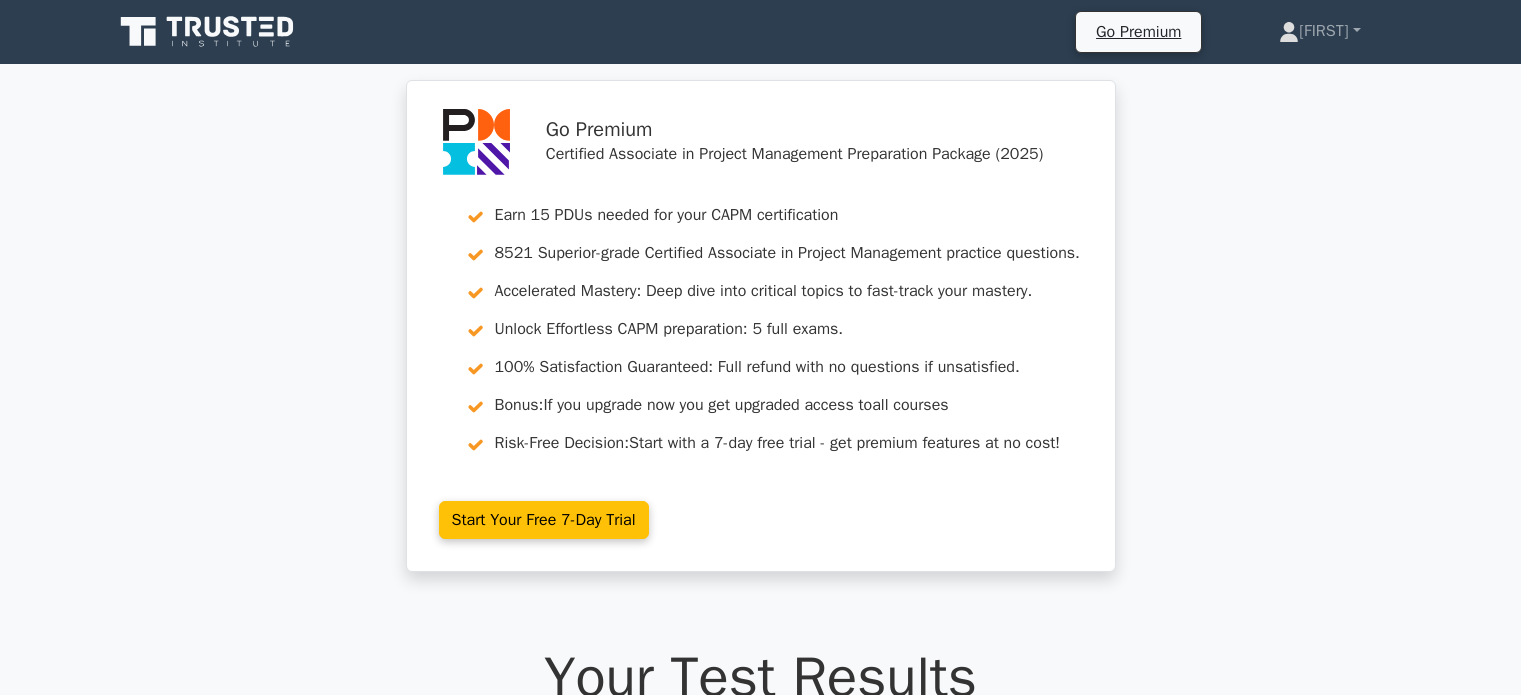 scroll, scrollTop: 0, scrollLeft: 0, axis: both 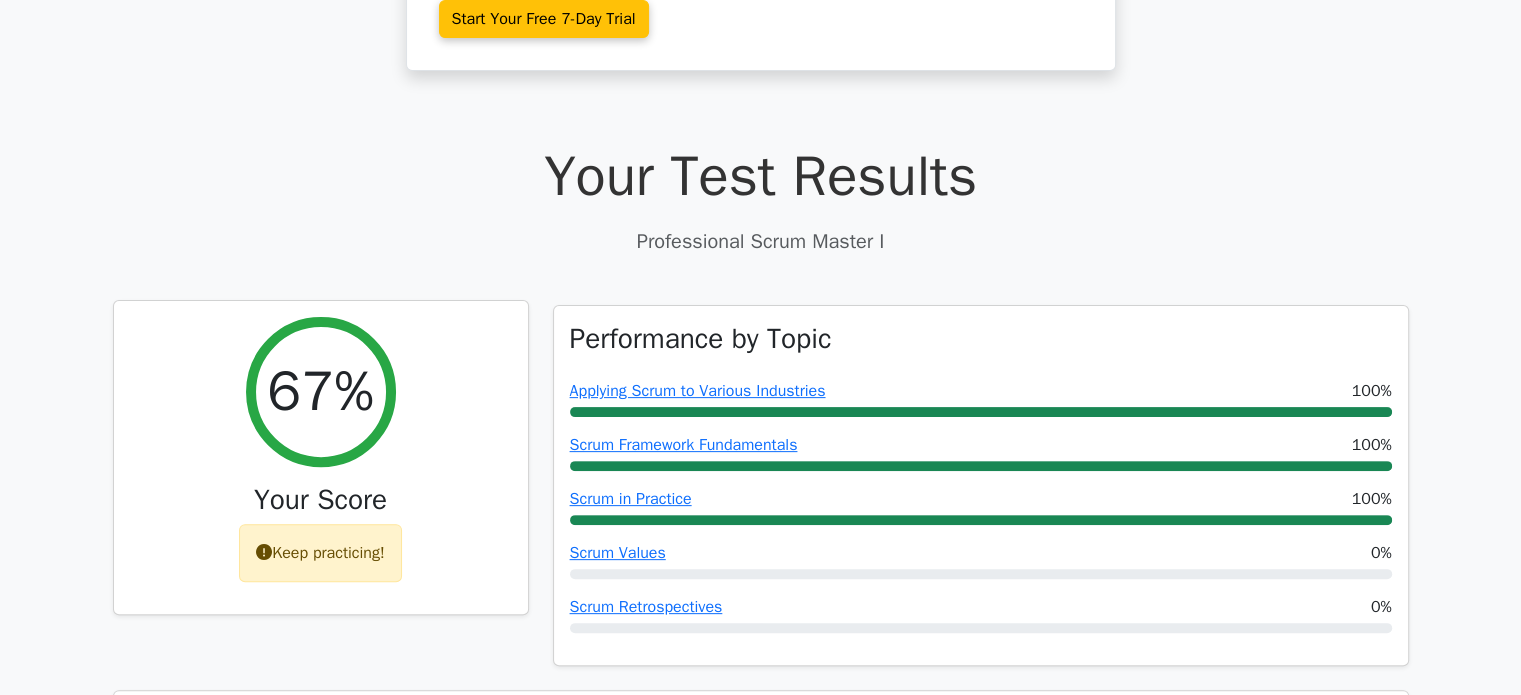 click on "Keep practicing!" at bounding box center (320, 553) 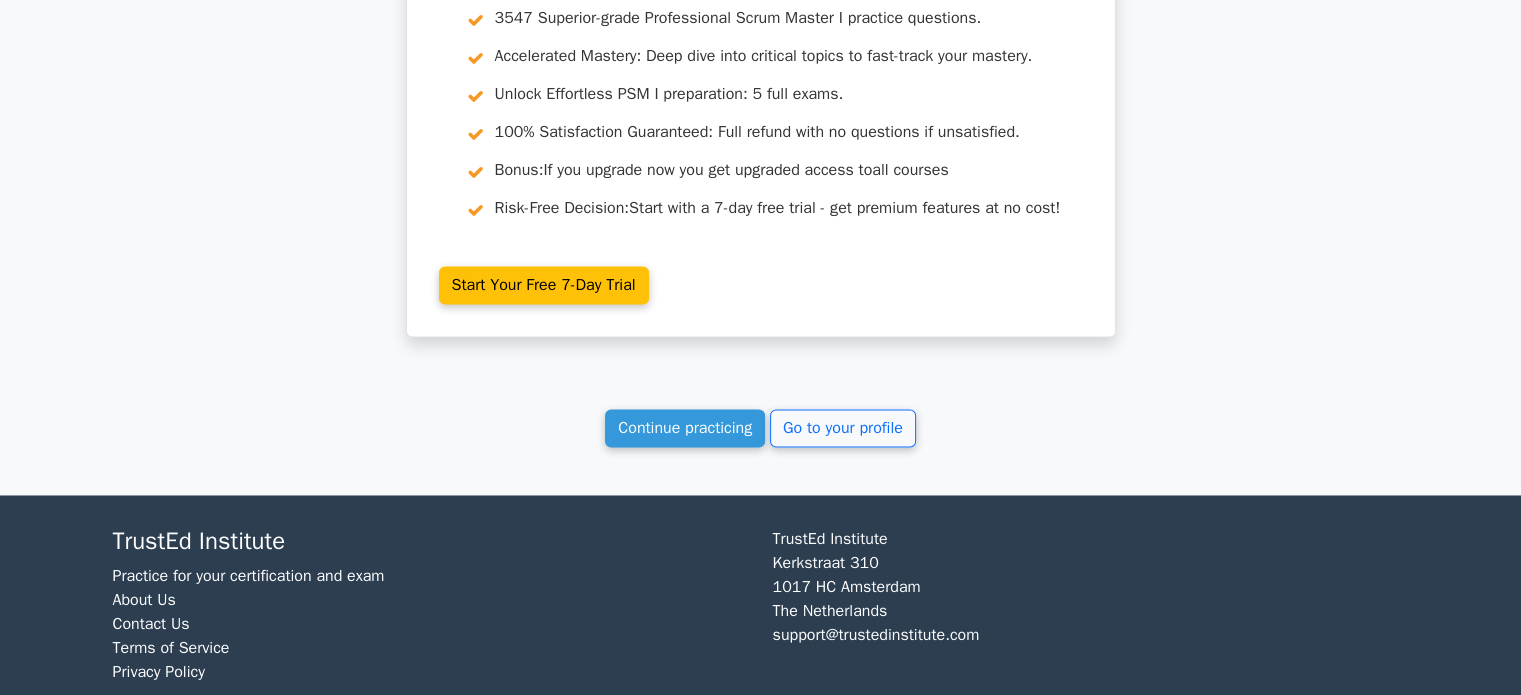 scroll, scrollTop: 3094, scrollLeft: 0, axis: vertical 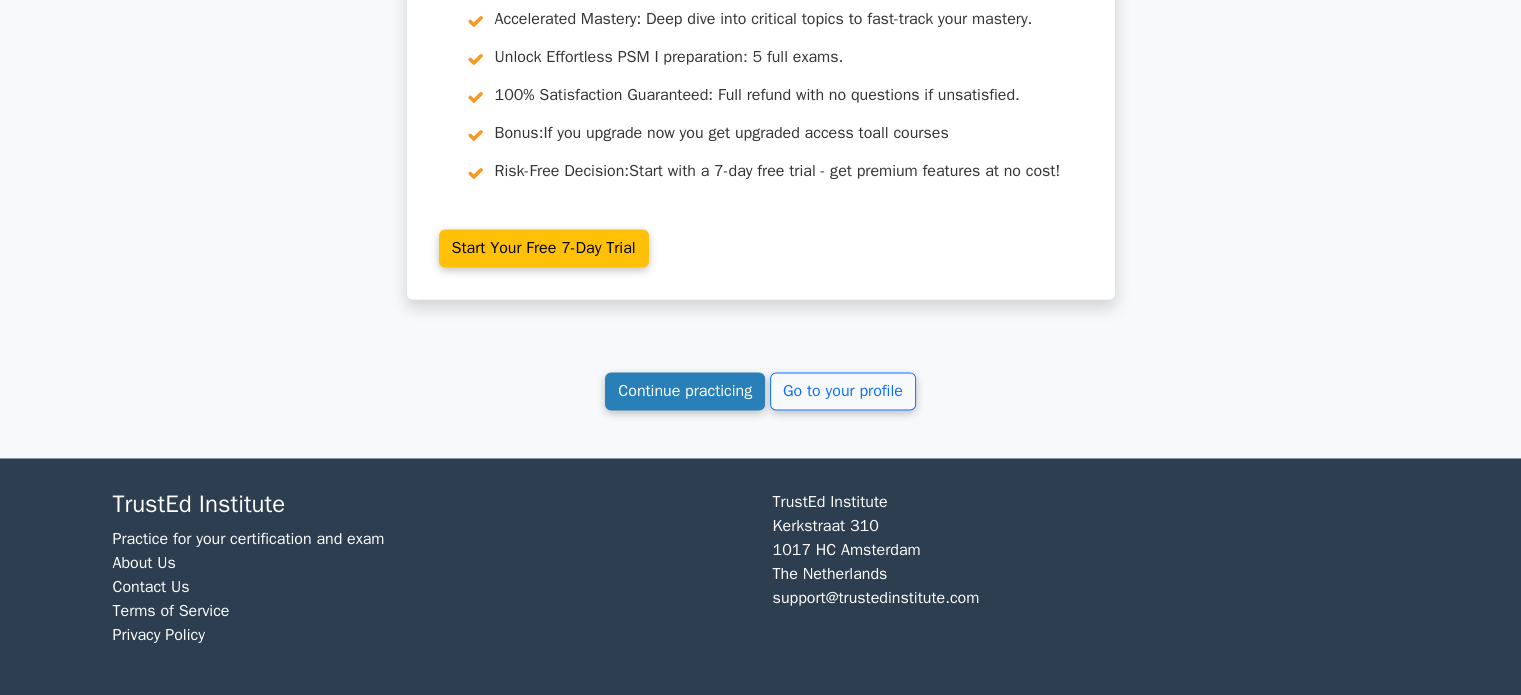 click on "Continue practicing" at bounding box center (685, 391) 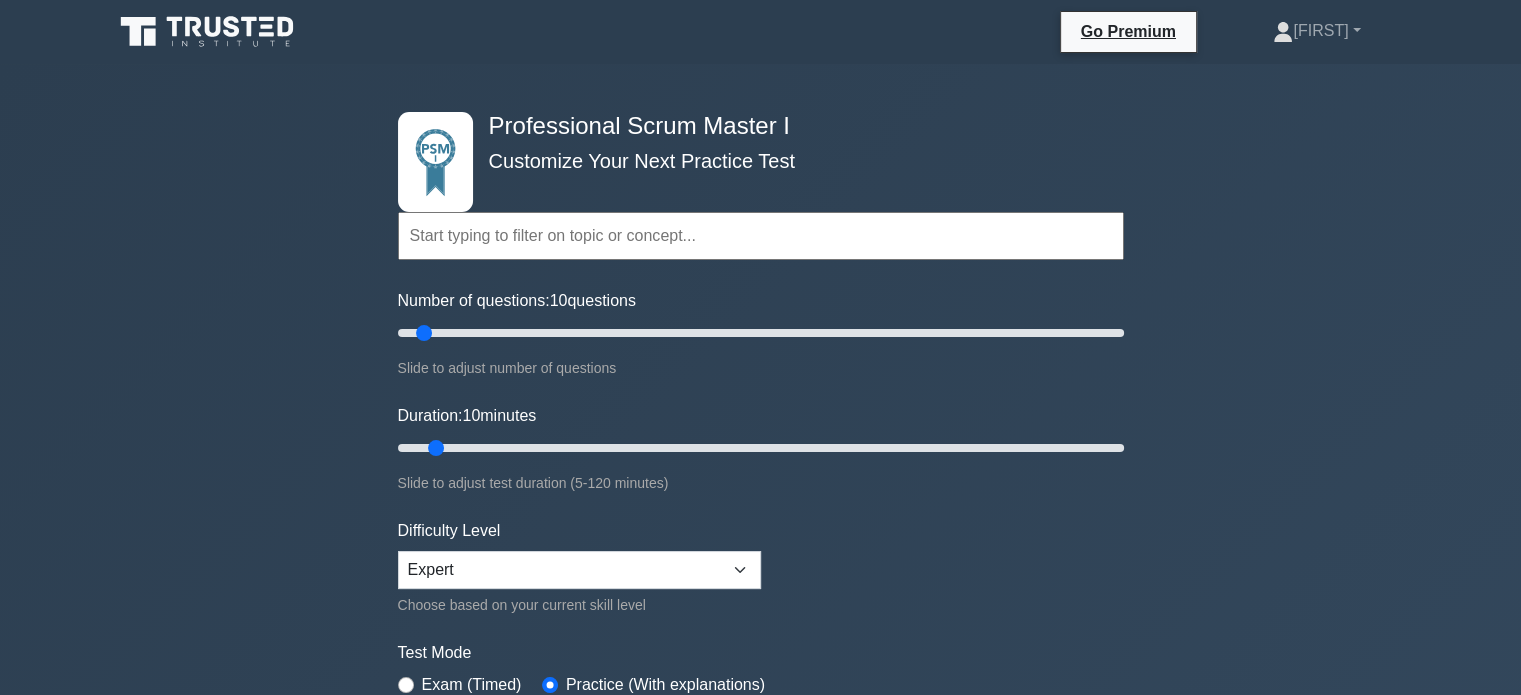 scroll, scrollTop: 0, scrollLeft: 0, axis: both 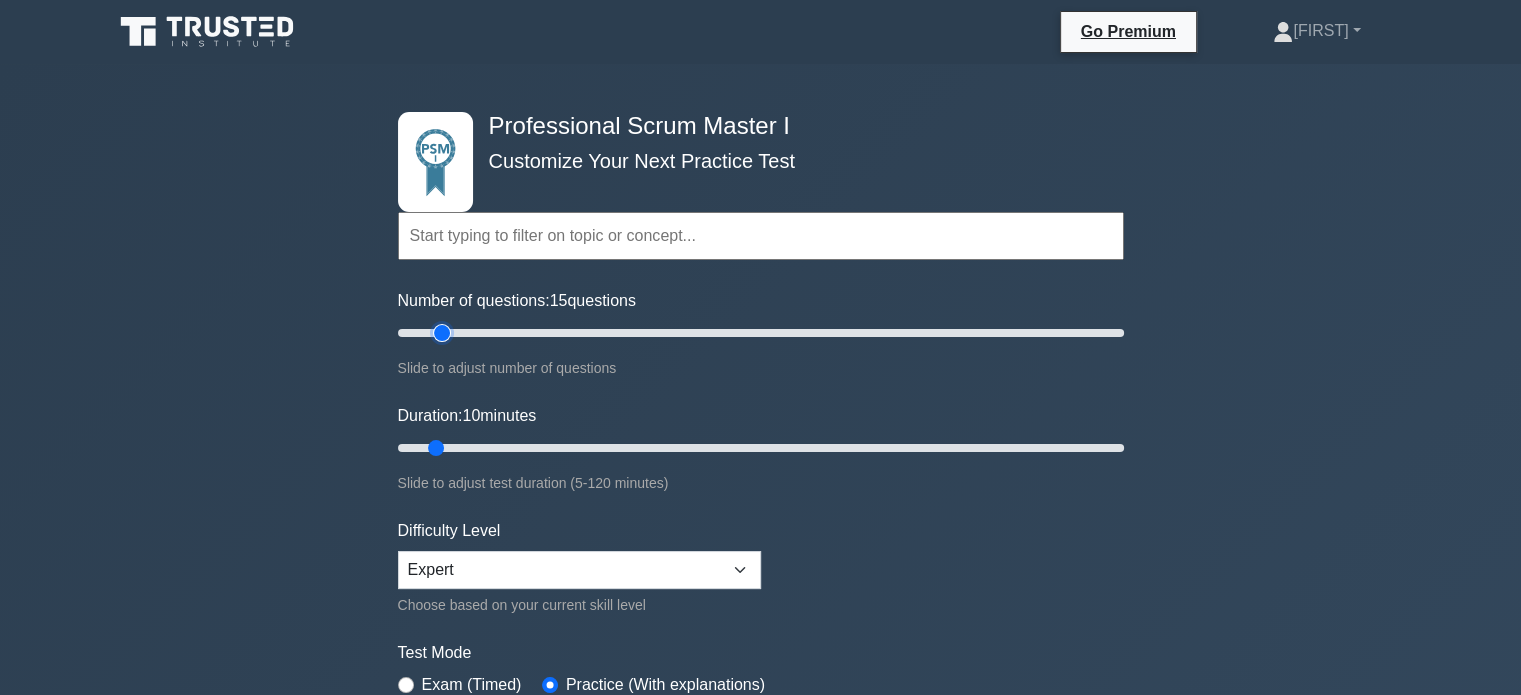 drag, startPoint x: 426, startPoint y: 328, endPoint x: 448, endPoint y: 327, distance: 22.022715 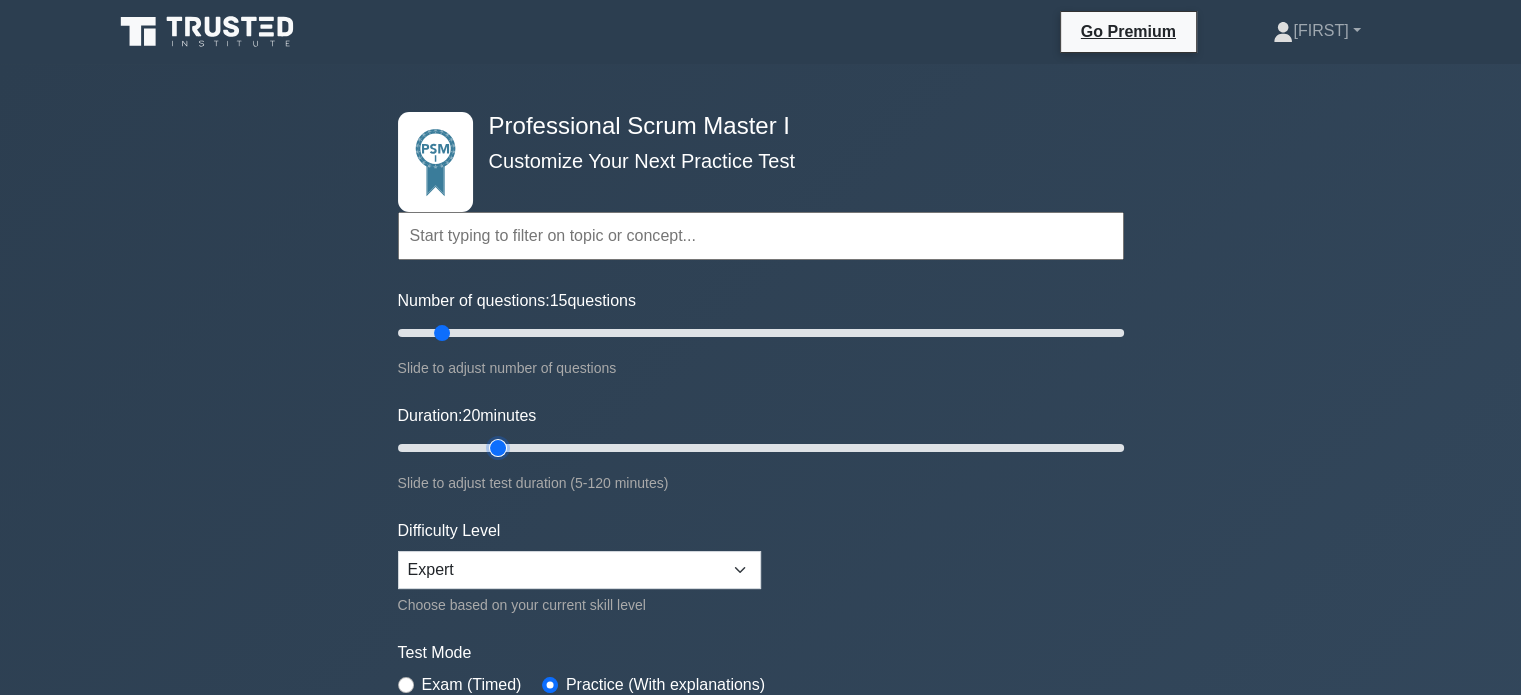 drag, startPoint x: 440, startPoint y: 443, endPoint x: 499, endPoint y: 447, distance: 59.135437 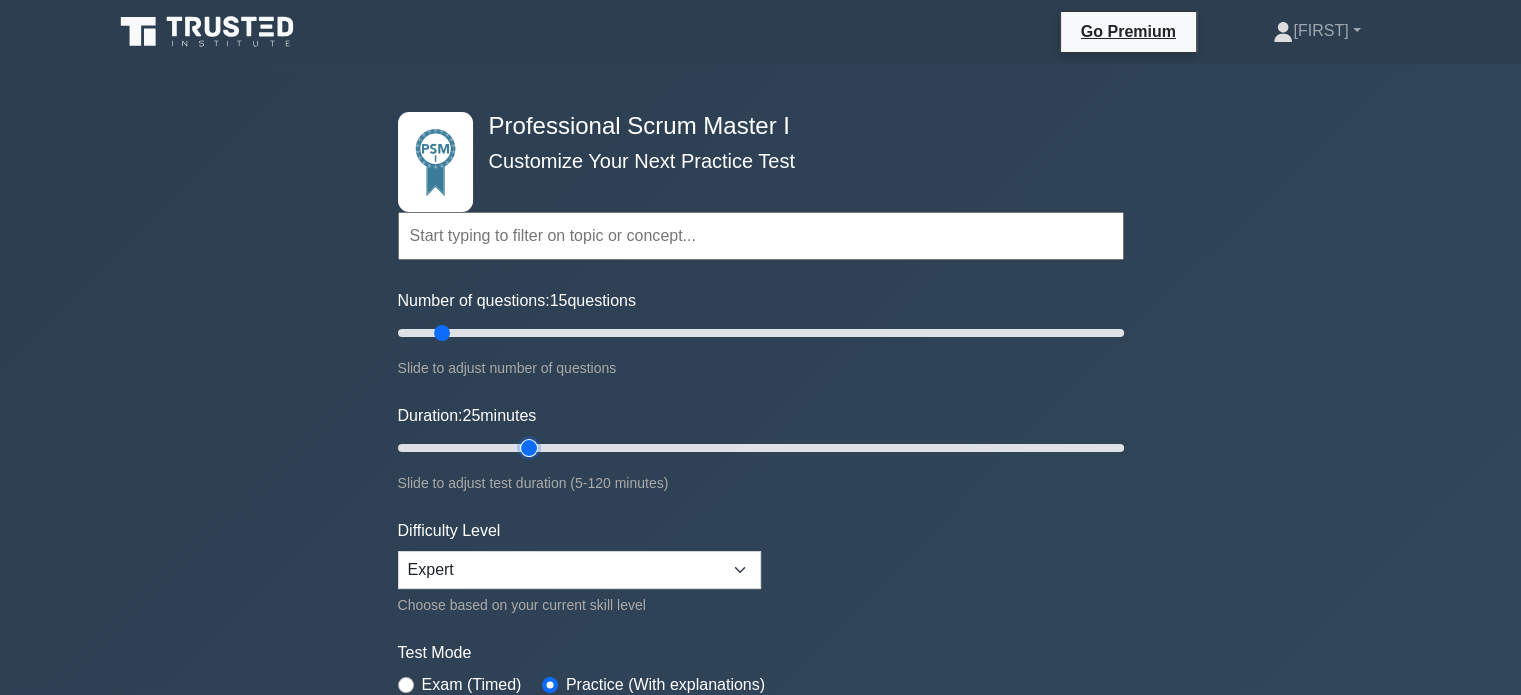 drag, startPoint x: 497, startPoint y: 441, endPoint x: 527, endPoint y: 440, distance: 30.016663 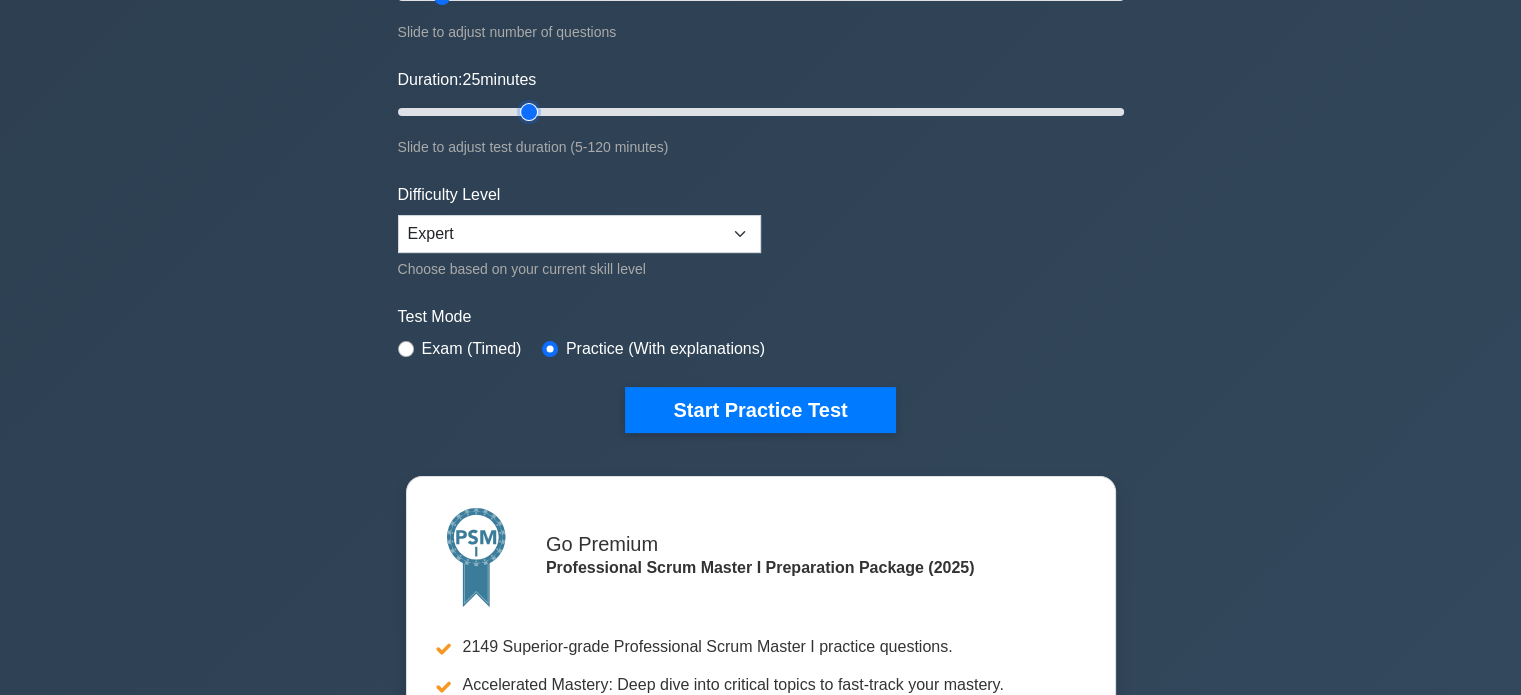 scroll, scrollTop: 400, scrollLeft: 0, axis: vertical 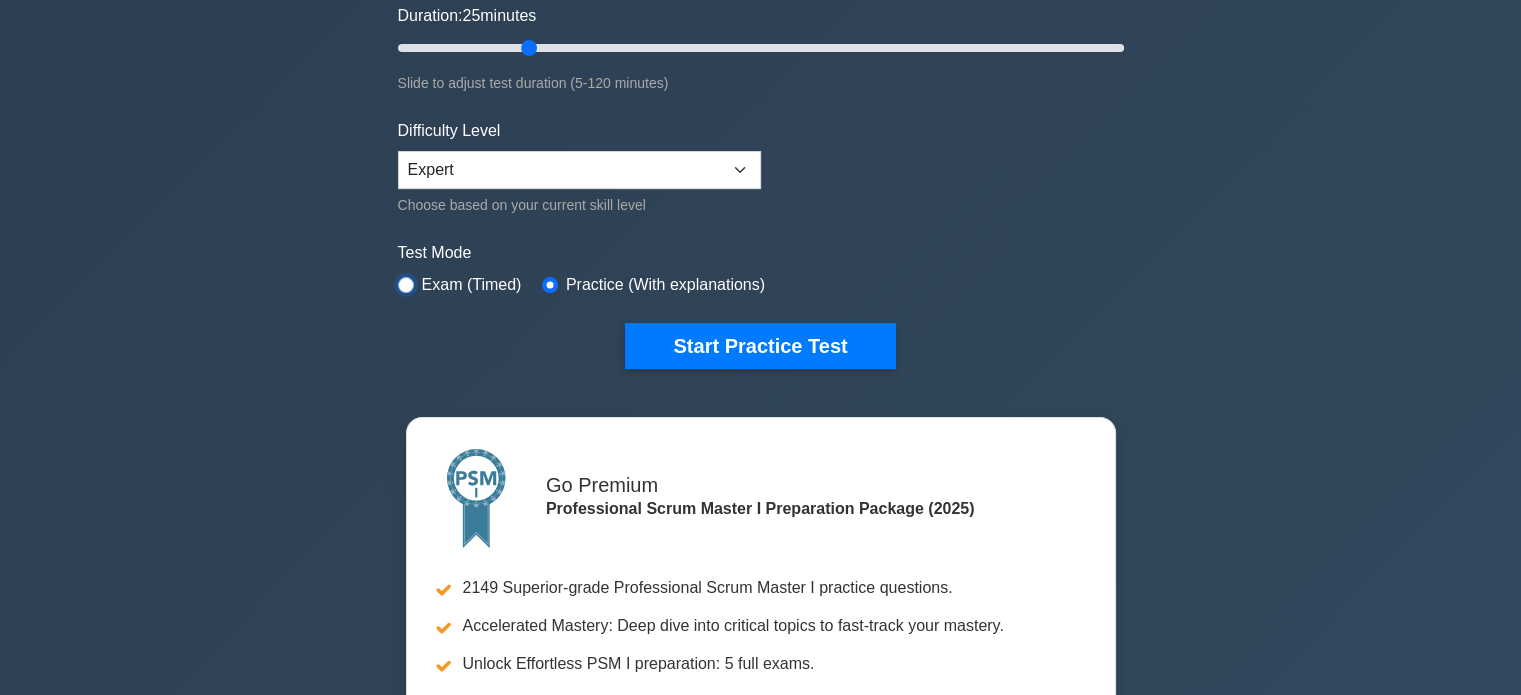 click at bounding box center [406, 285] 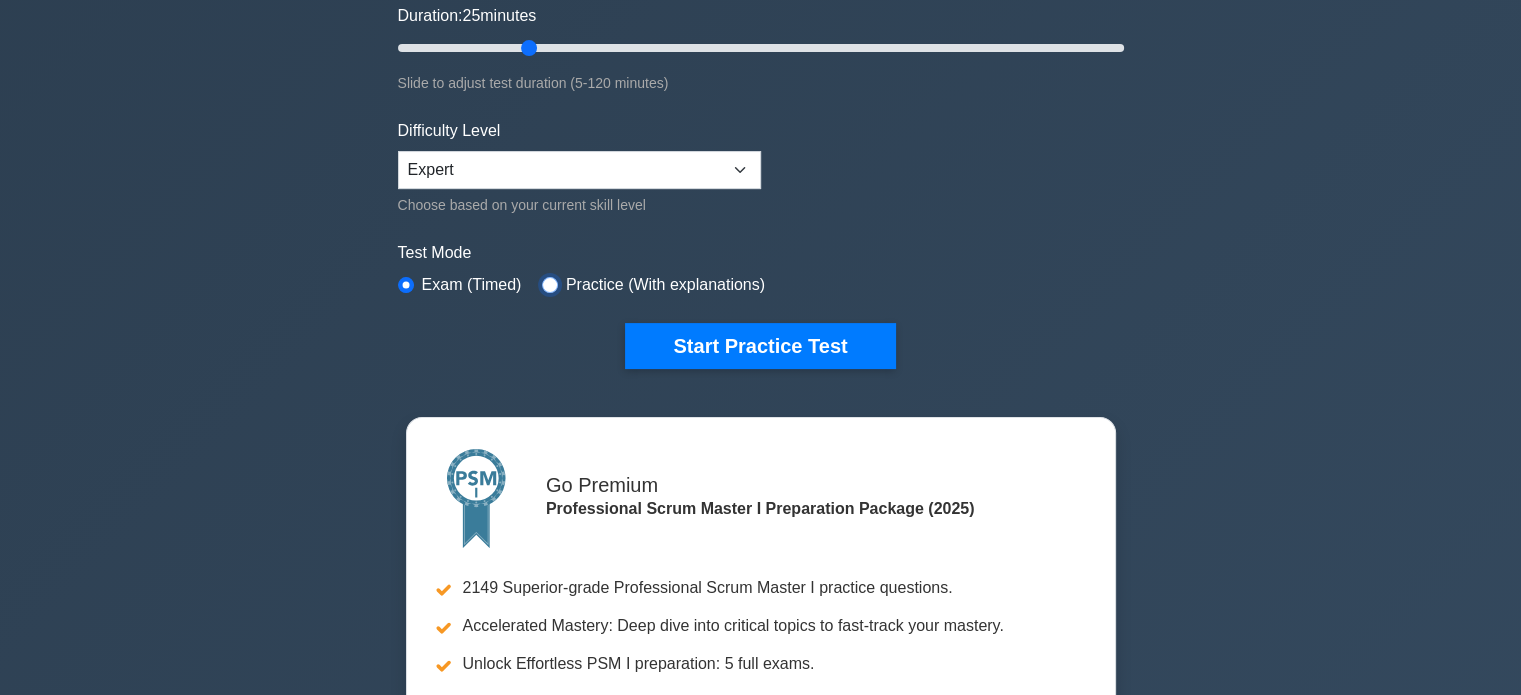 click at bounding box center (550, 285) 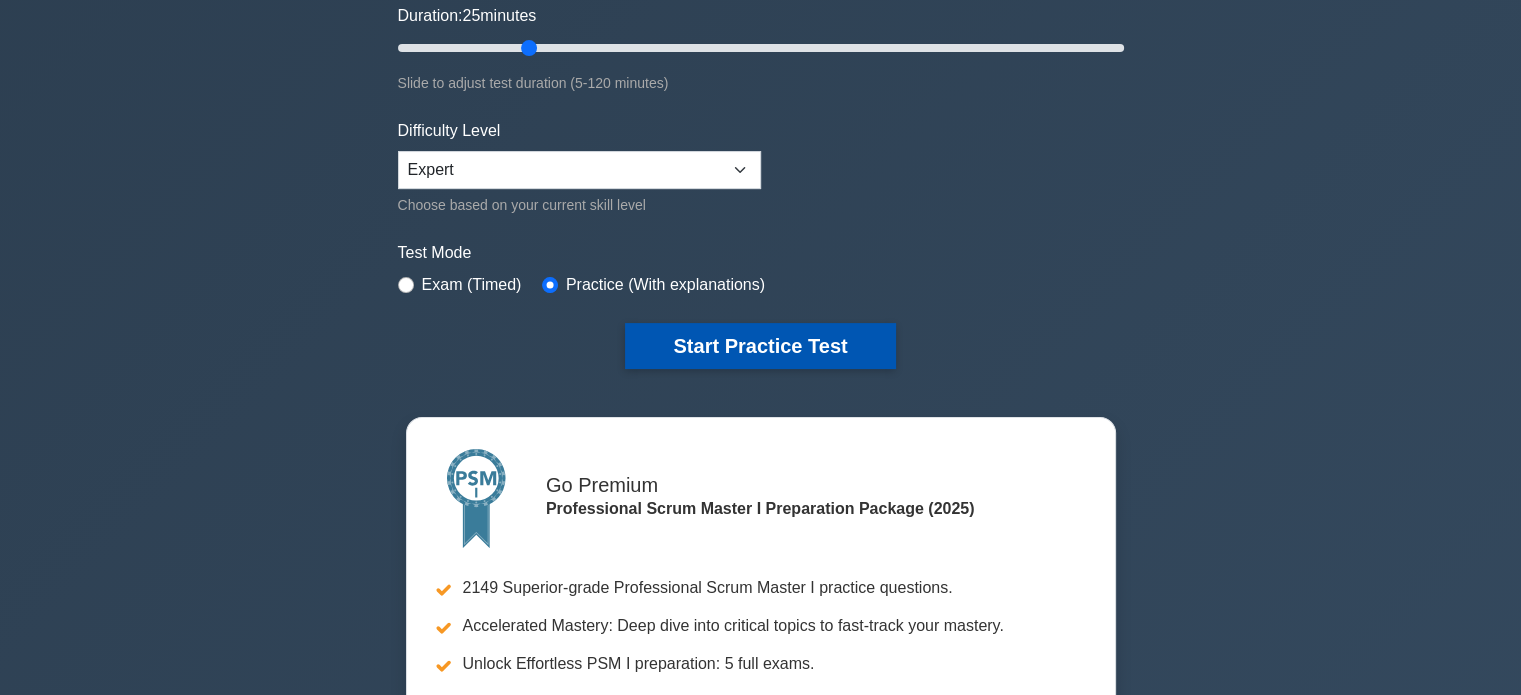 click on "Start Practice Test" at bounding box center [760, 346] 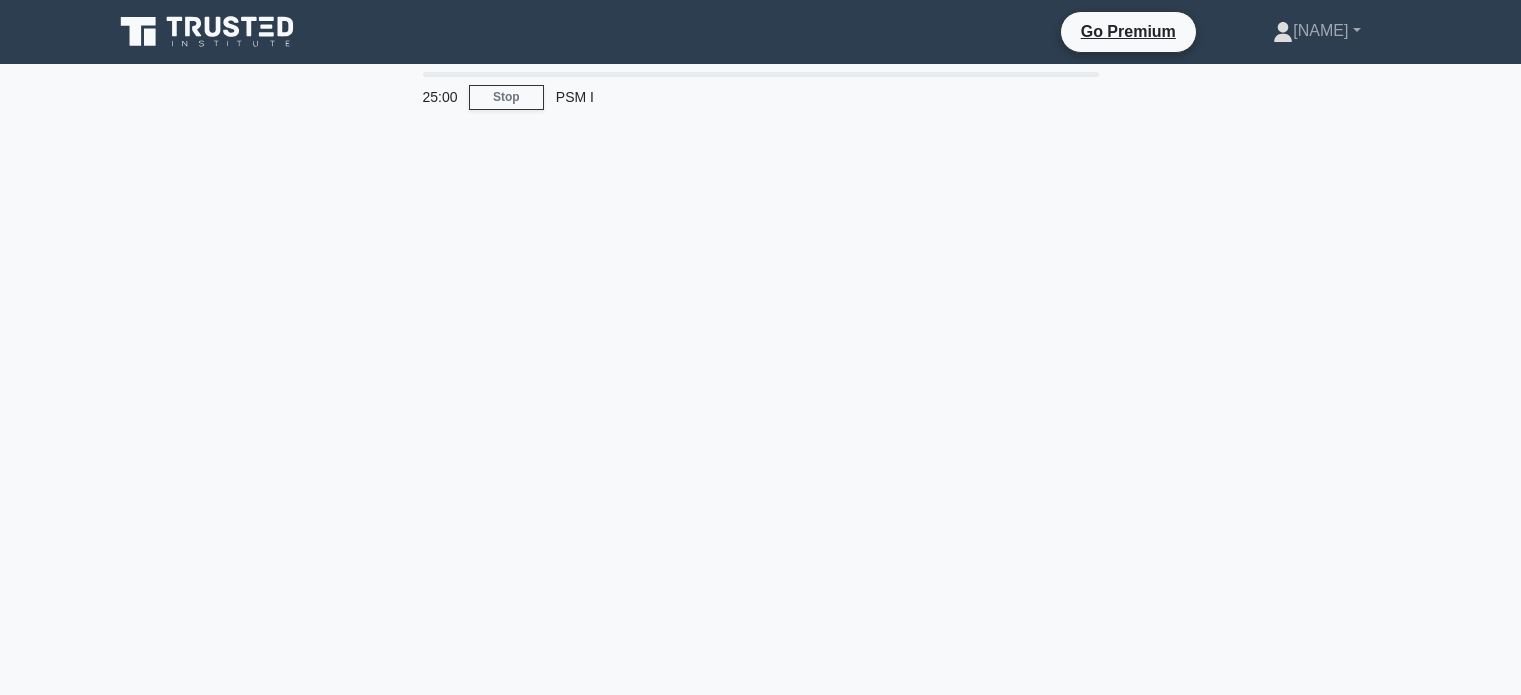 scroll, scrollTop: 0, scrollLeft: 0, axis: both 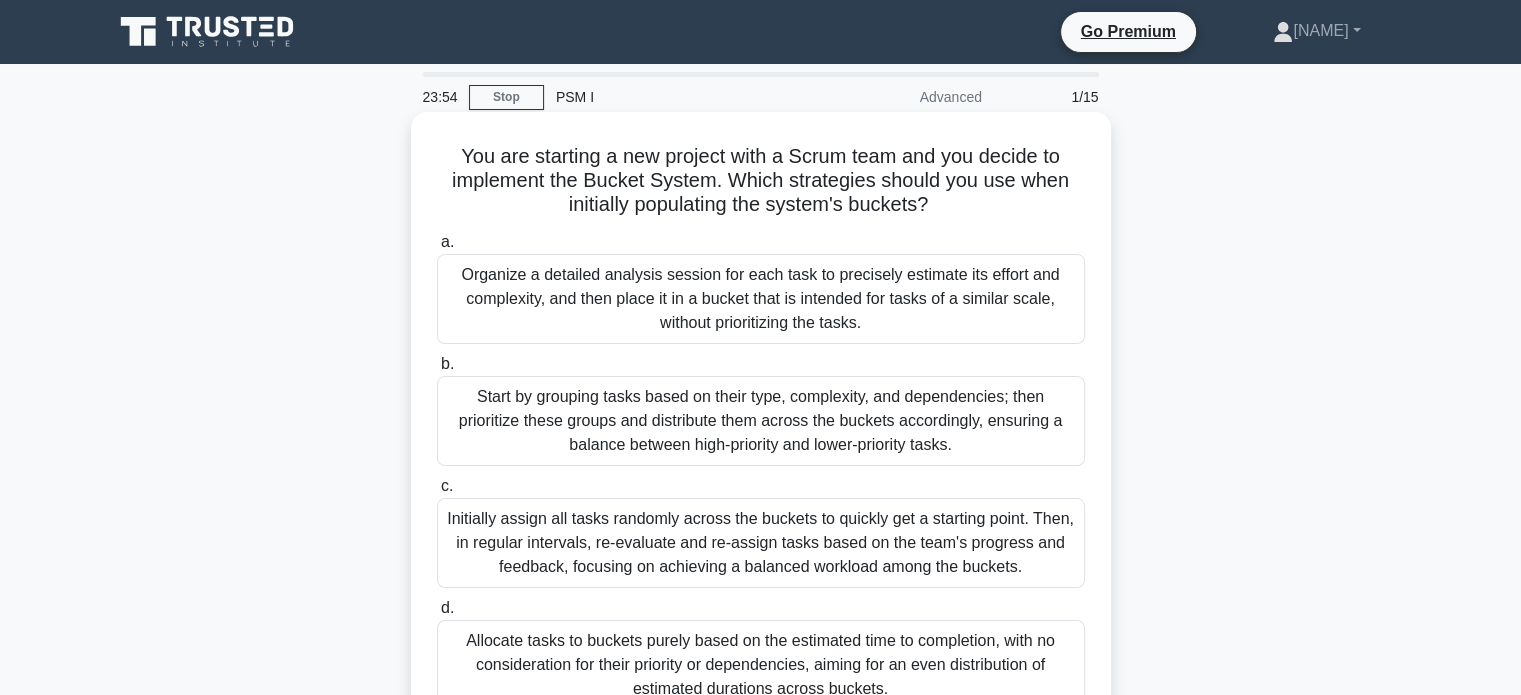 click on "Organize a detailed analysis session for each task to precisely estimate its effort and complexity, and then place it in a bucket that is intended for tasks of a similar scale, without prioritizing the tasks." at bounding box center (761, 299) 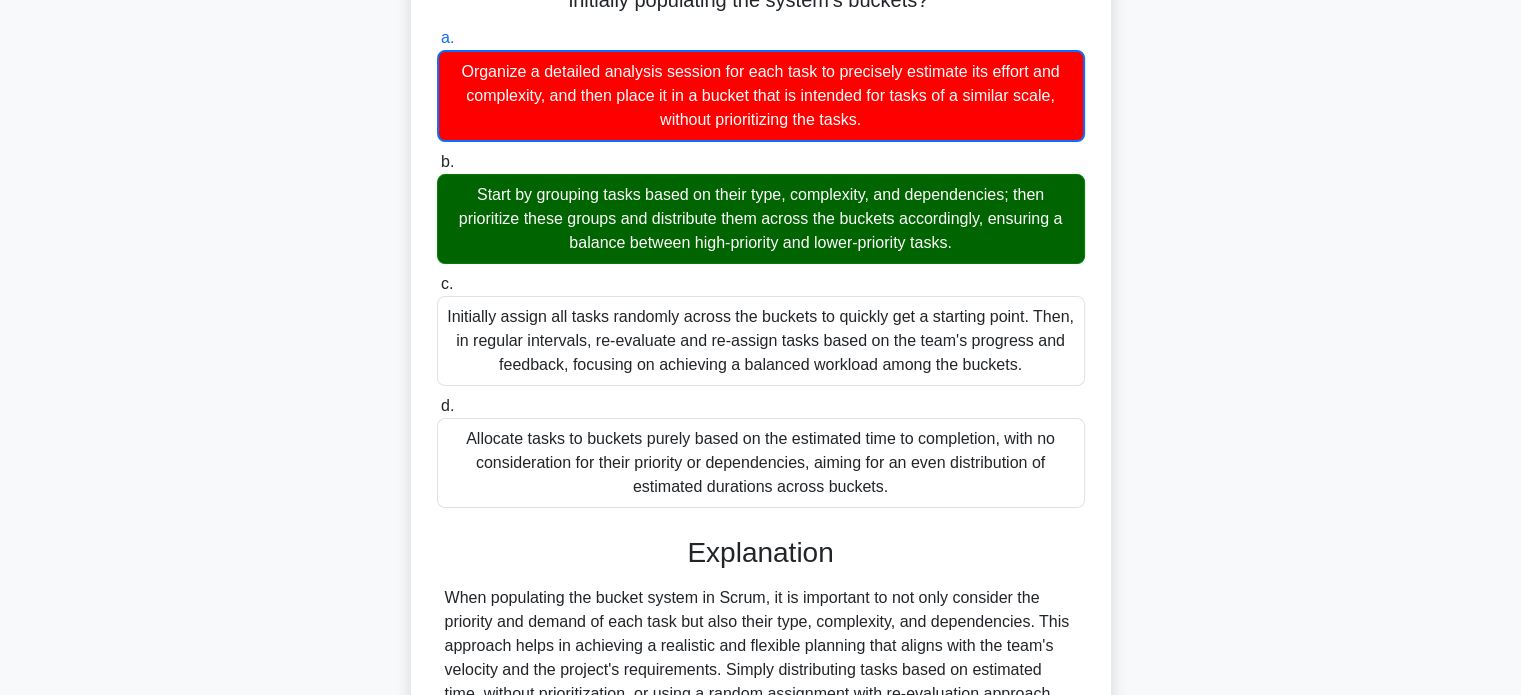 scroll, scrollTop: 418, scrollLeft: 0, axis: vertical 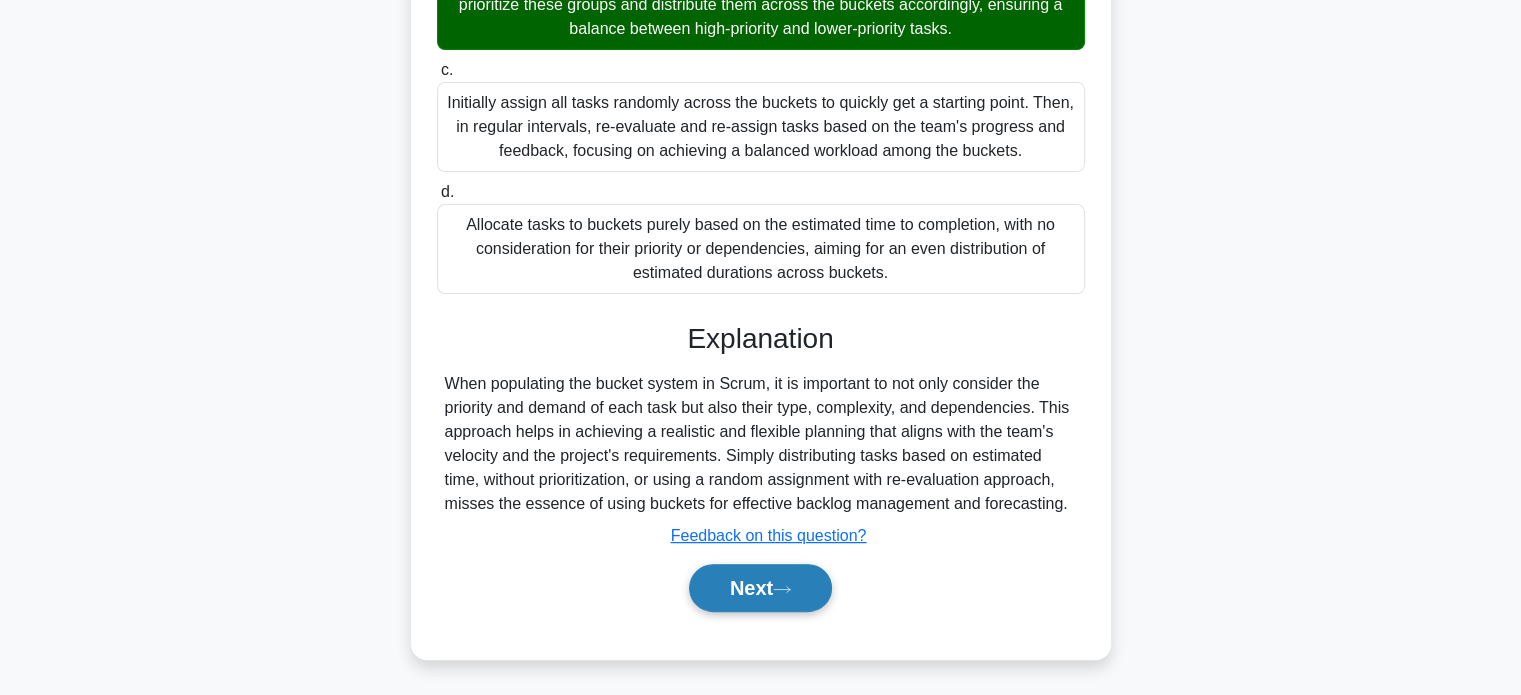 click on "Next" at bounding box center [760, 588] 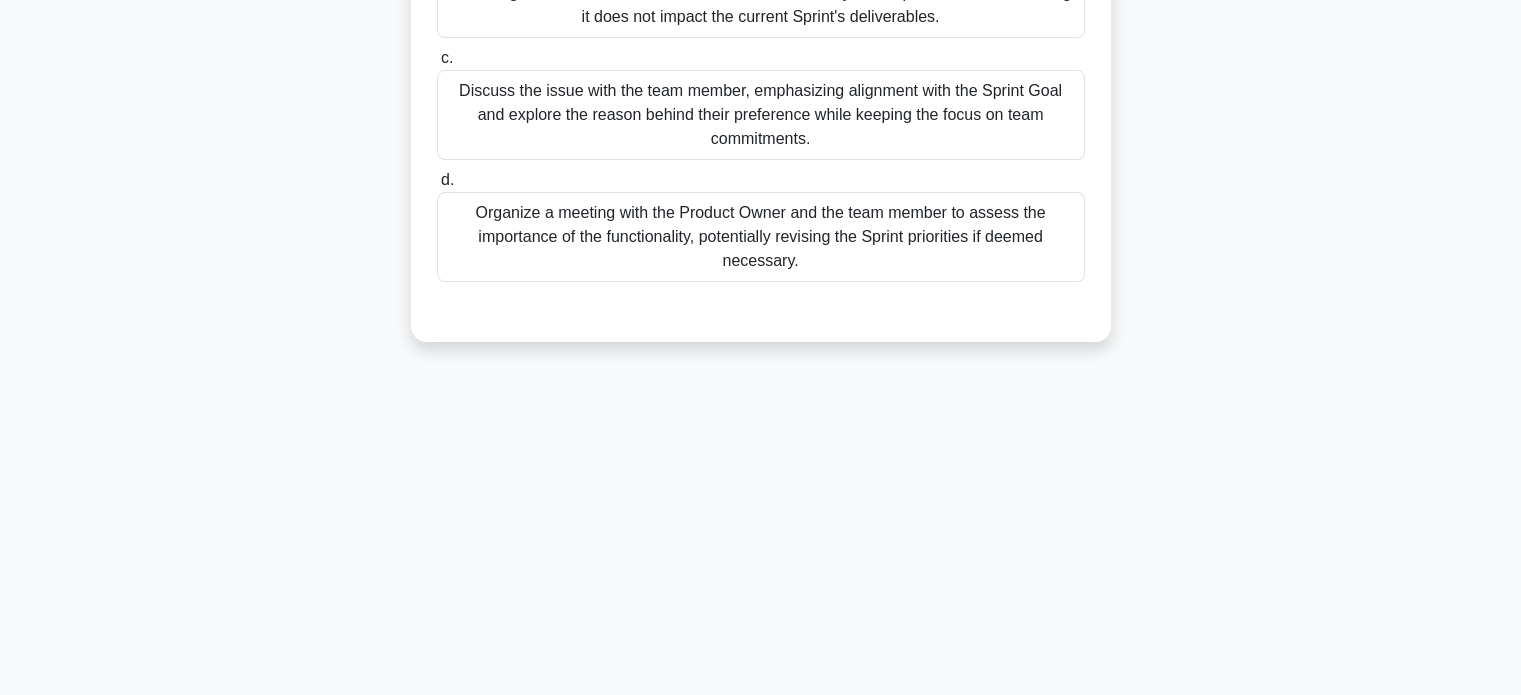 scroll, scrollTop: 85, scrollLeft: 0, axis: vertical 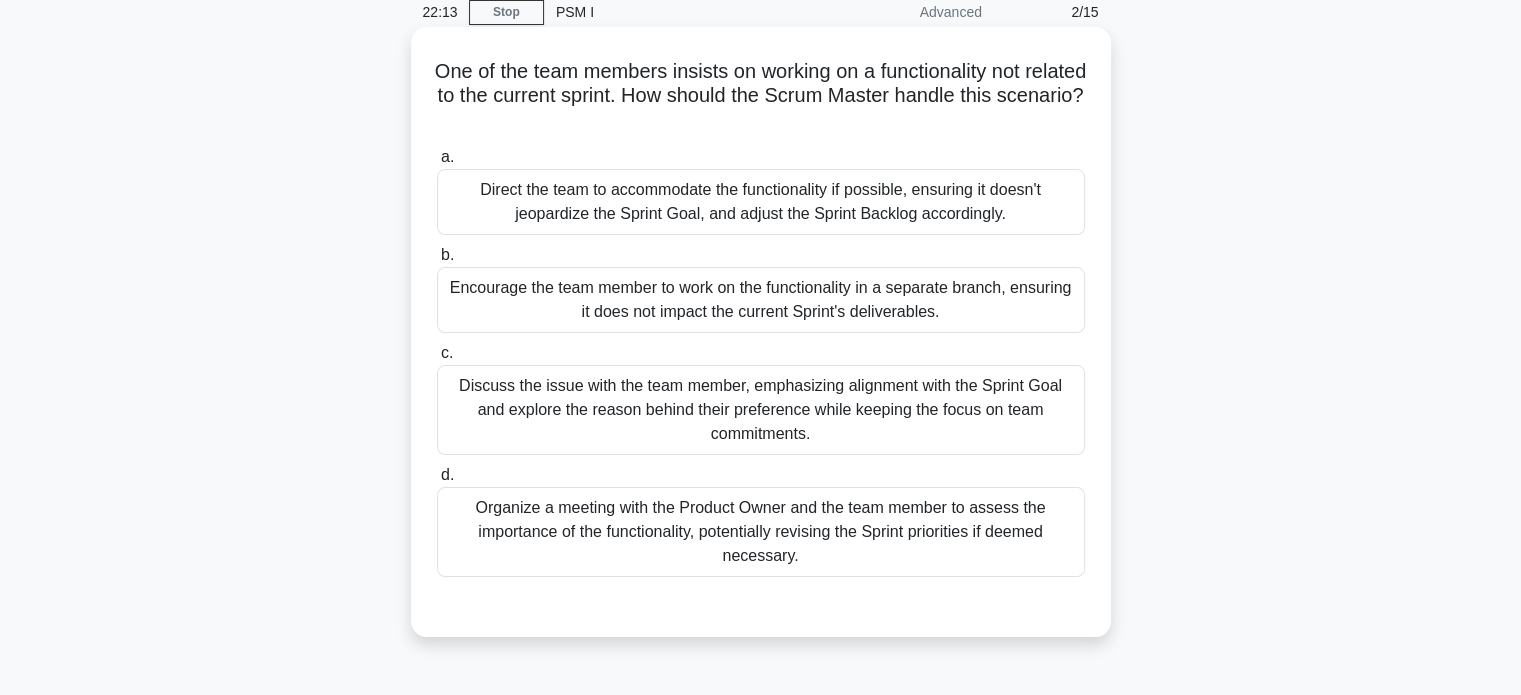 click on "Discuss the issue with the team member, emphasizing alignment with the Sprint Goal and explore the reason behind their preference while keeping the focus on team commitments." at bounding box center (761, 410) 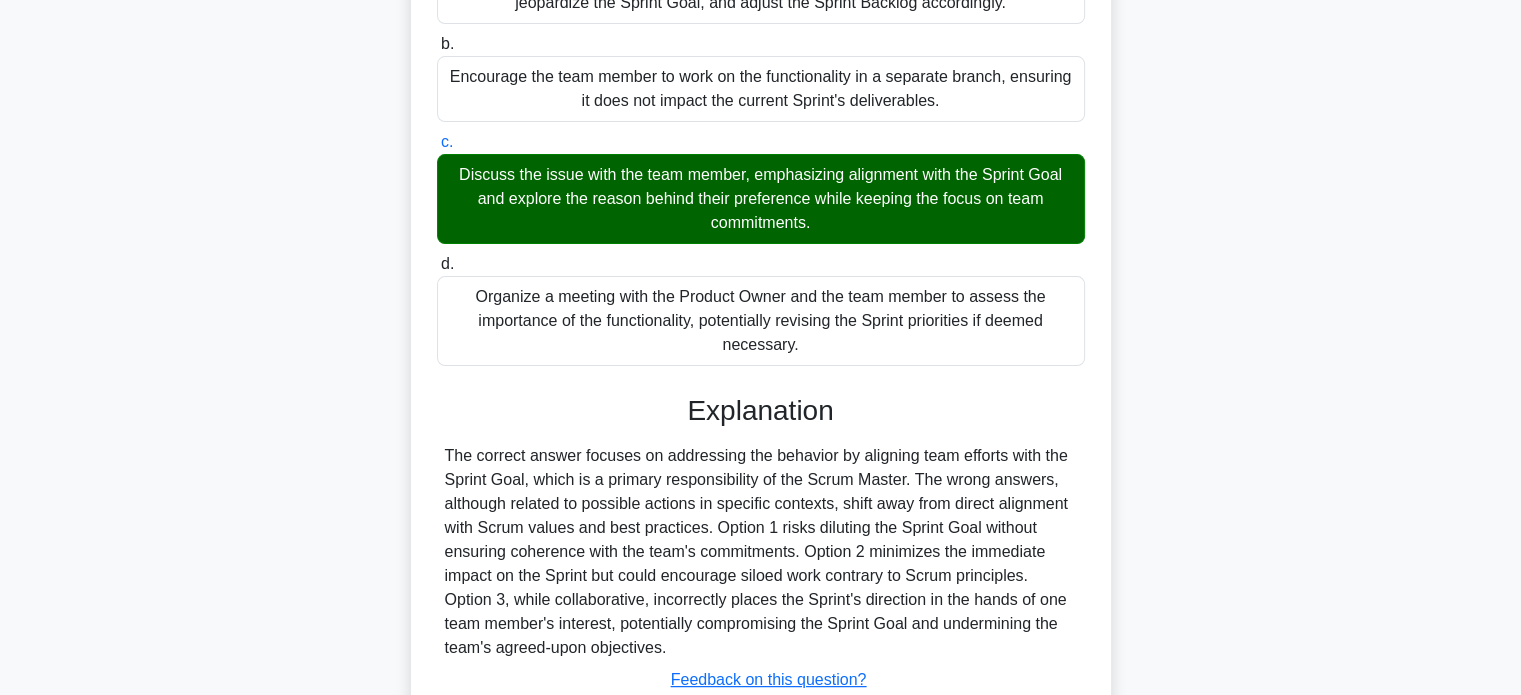 scroll, scrollTop: 385, scrollLeft: 0, axis: vertical 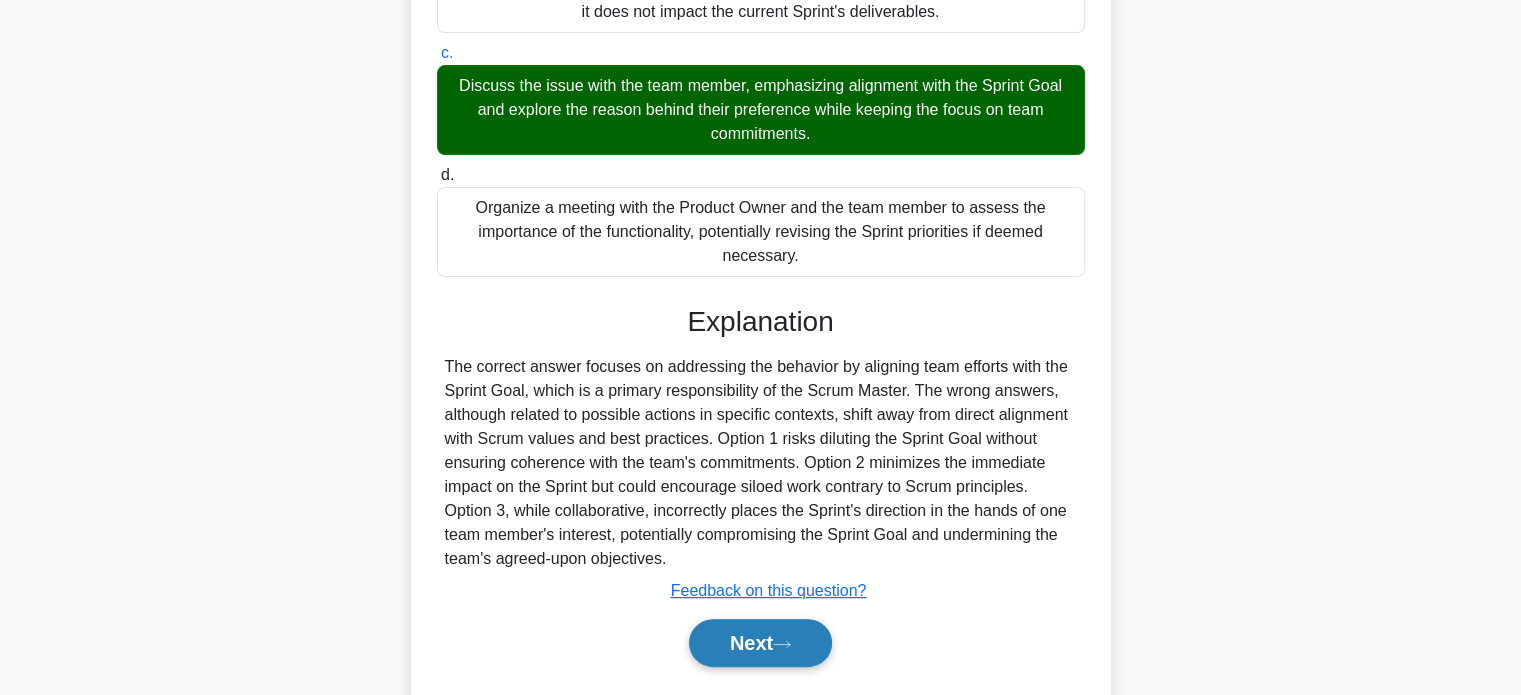 click on "Next" at bounding box center (760, 643) 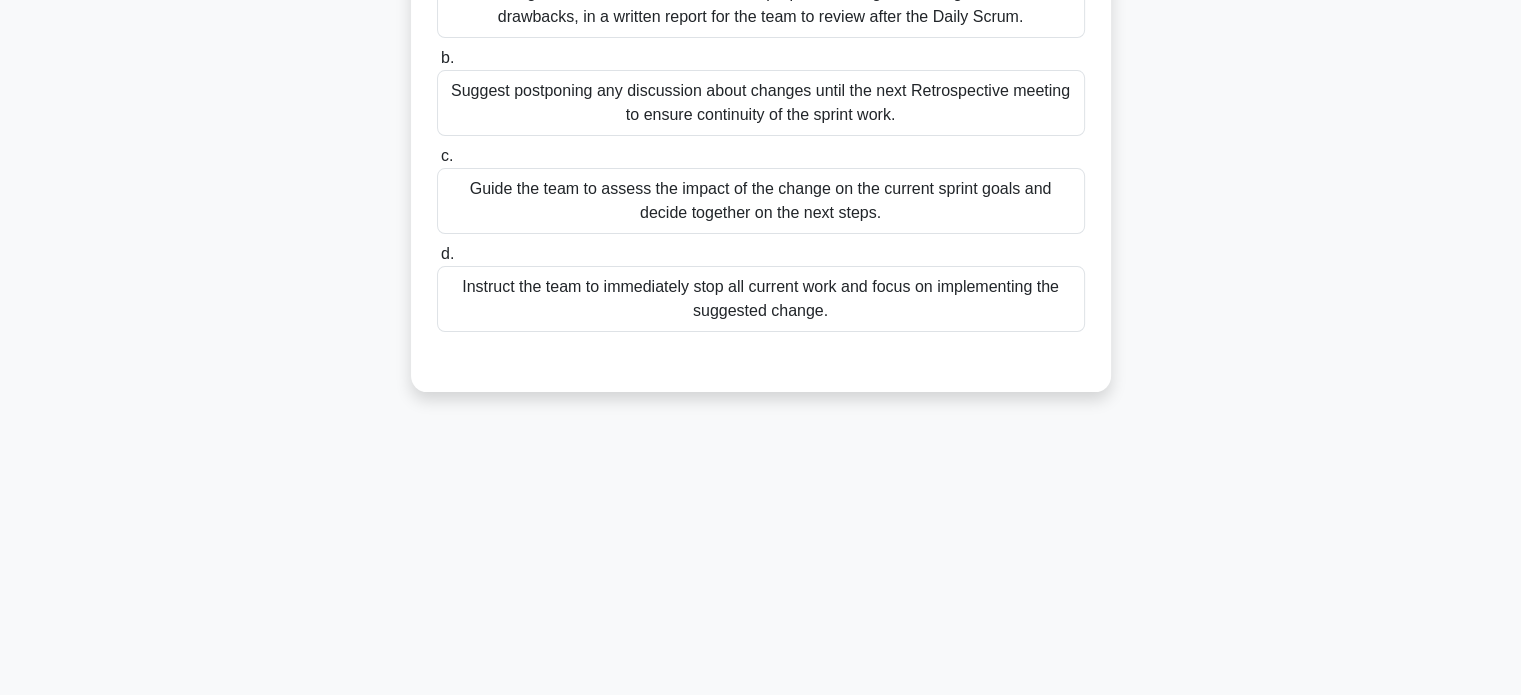 scroll, scrollTop: 85, scrollLeft: 0, axis: vertical 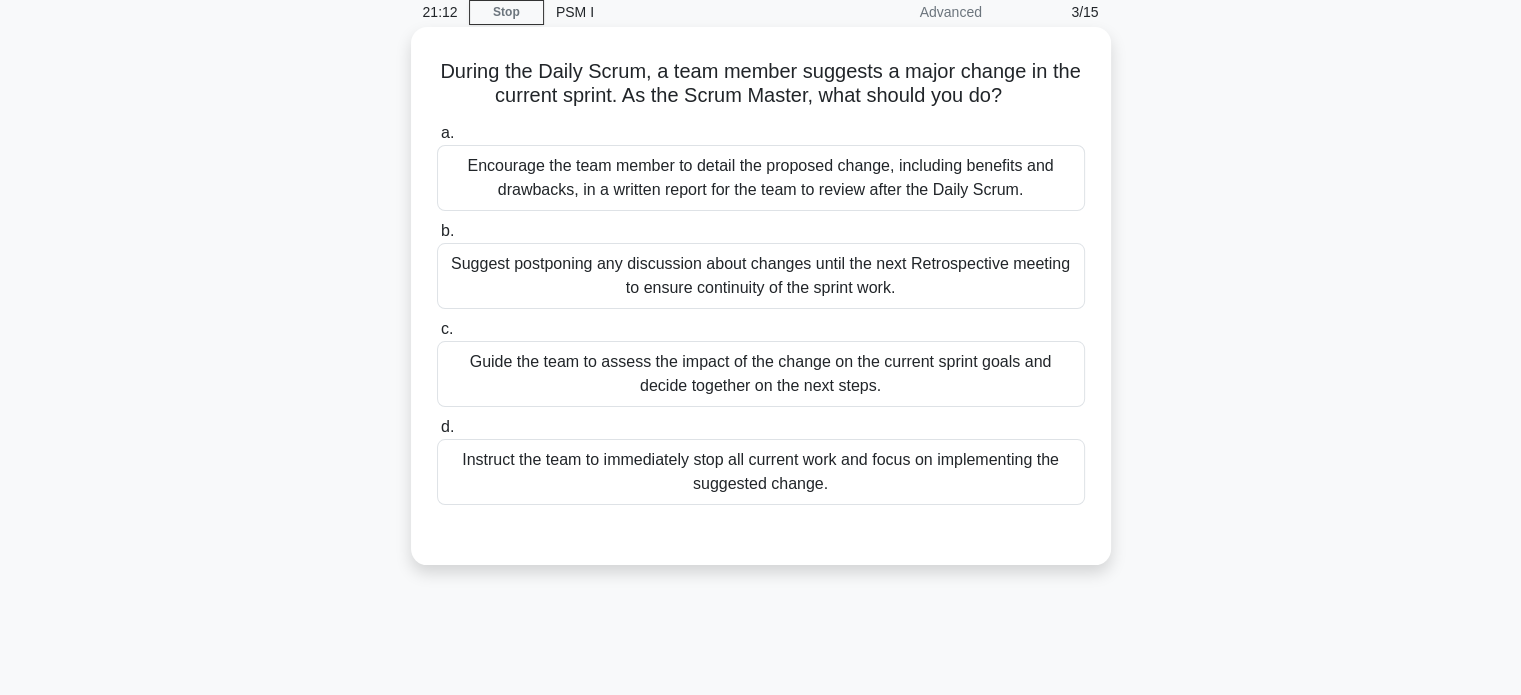 click on "Guide the team to assess the impact of the change on the current sprint goals and decide together on the next steps." at bounding box center (761, 374) 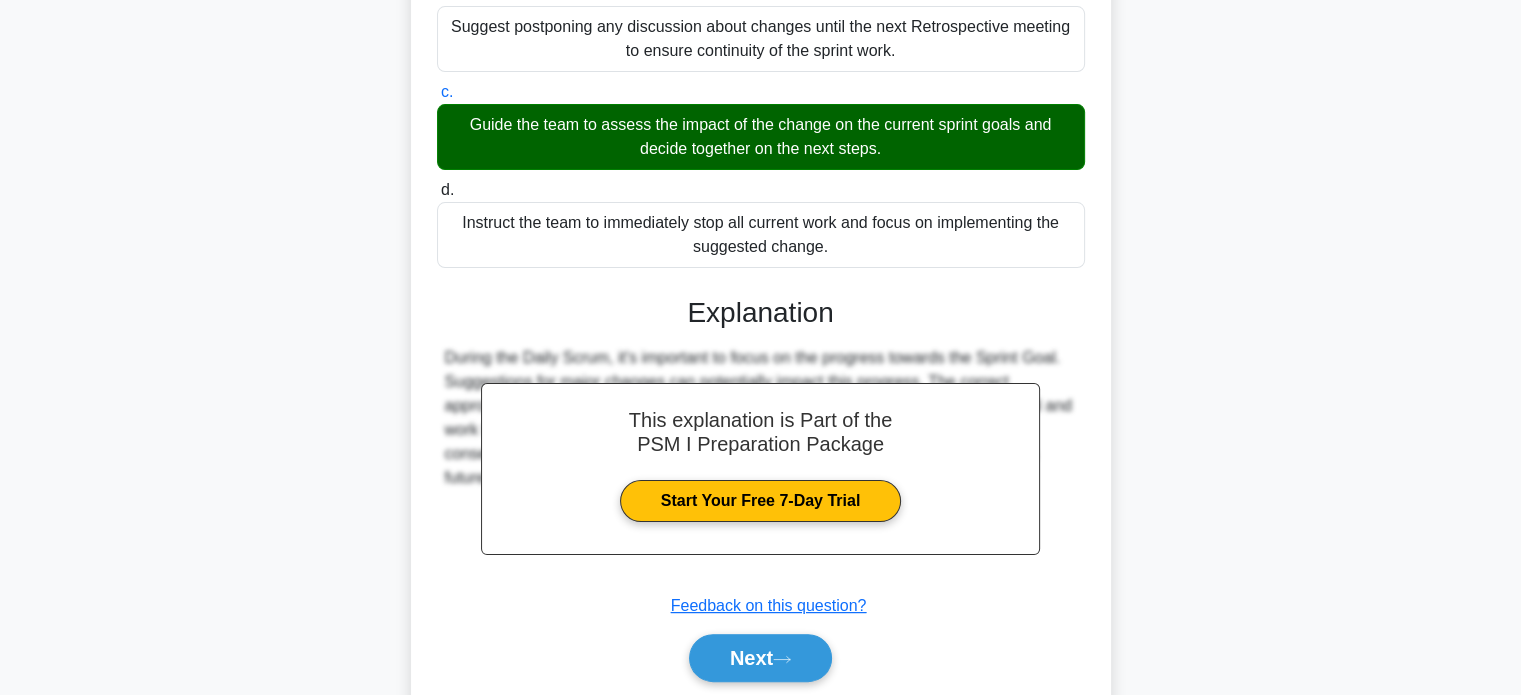 scroll, scrollTop: 385, scrollLeft: 0, axis: vertical 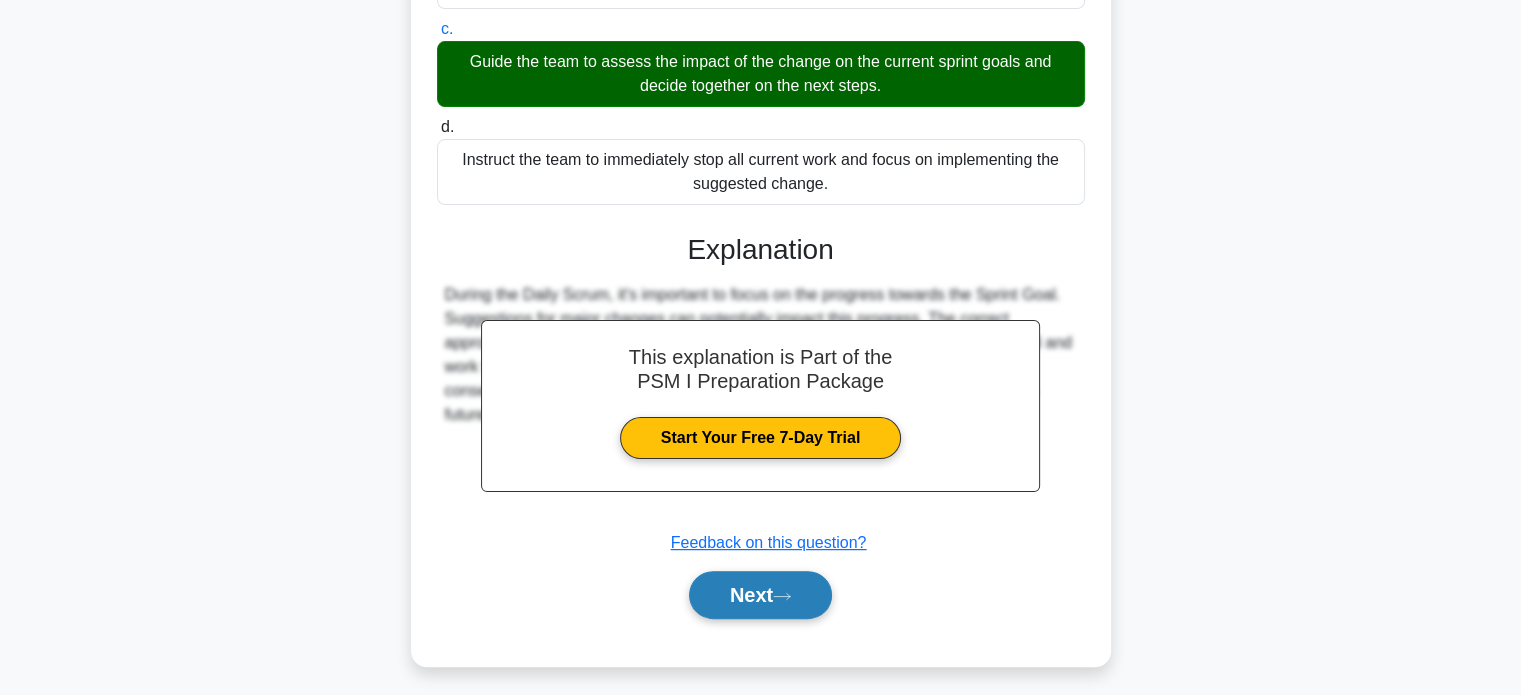 click on "Next" at bounding box center [760, 595] 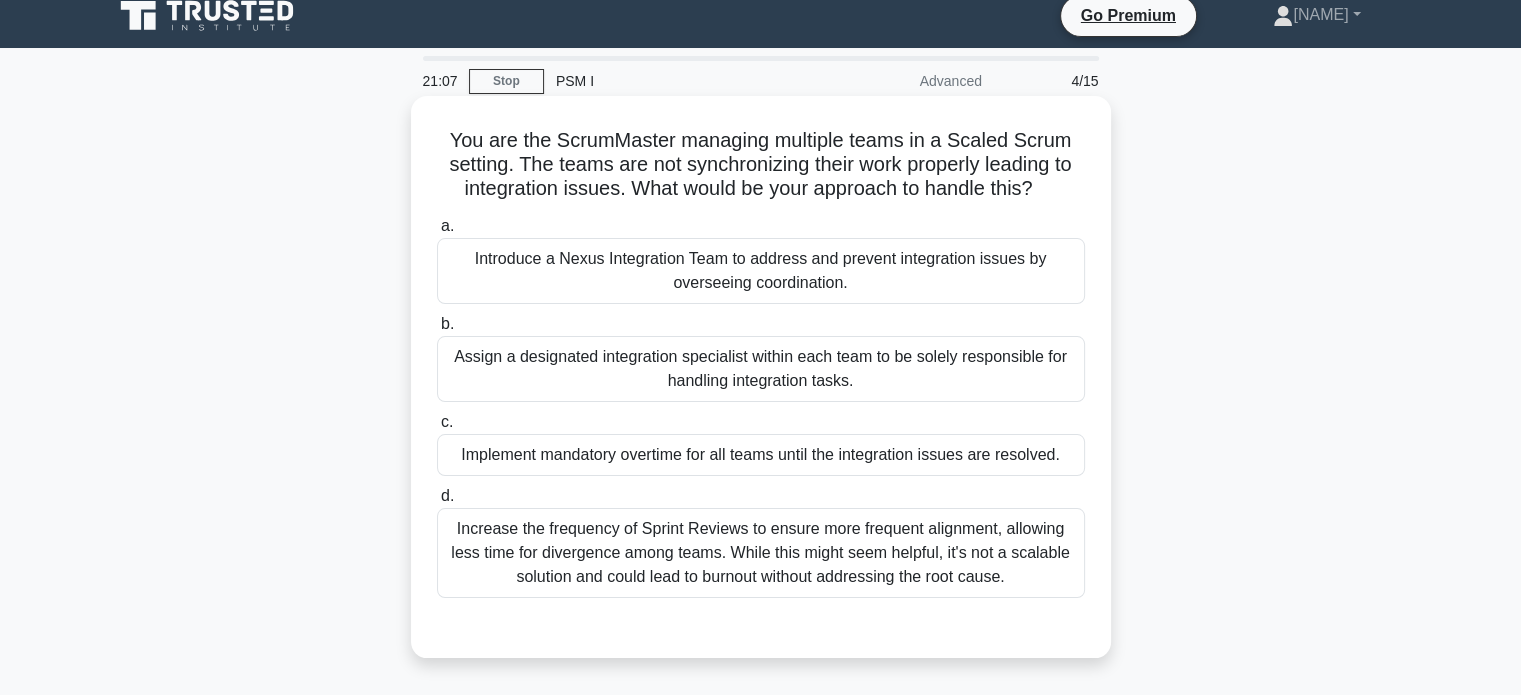 scroll, scrollTop: 0, scrollLeft: 0, axis: both 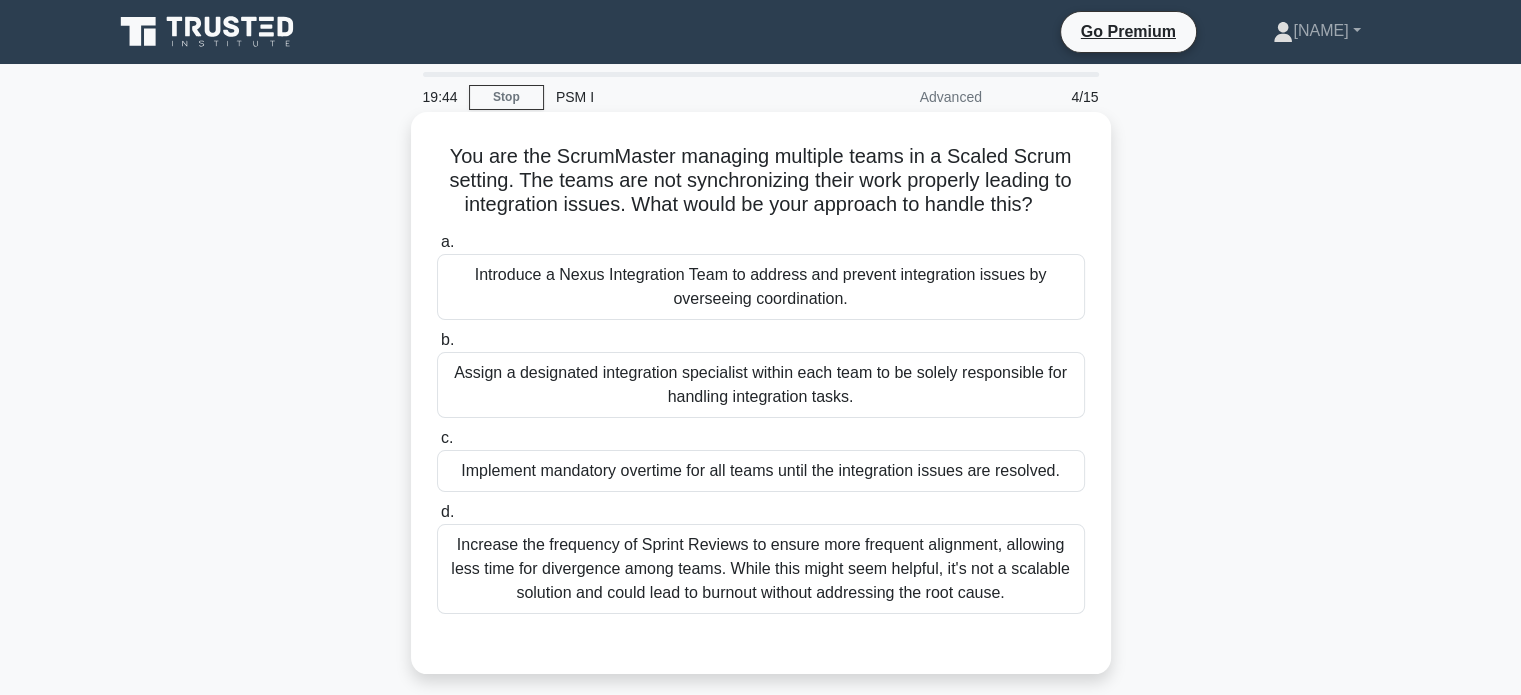 click on "Introduce a Nexus Integration Team to address and prevent integration issues by overseeing coordination." at bounding box center [761, 287] 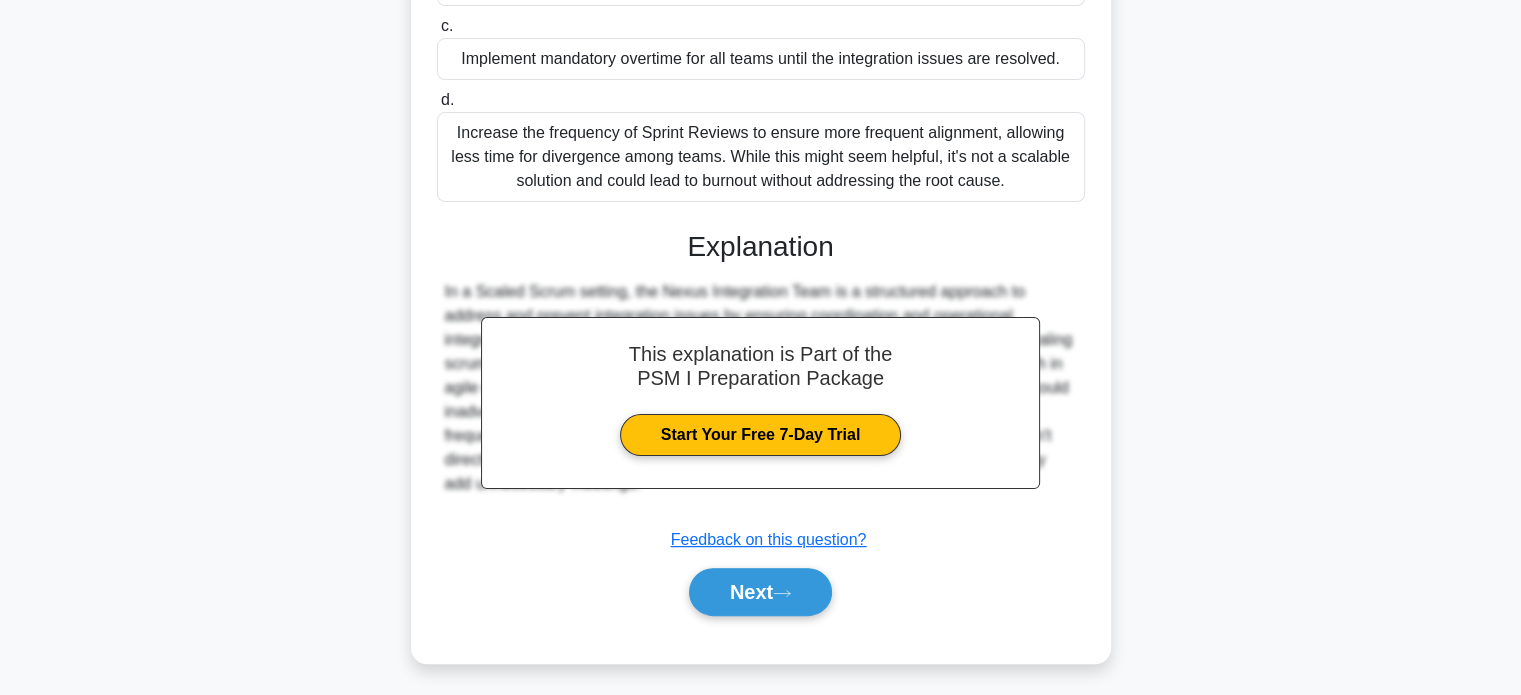 scroll, scrollTop: 416, scrollLeft: 0, axis: vertical 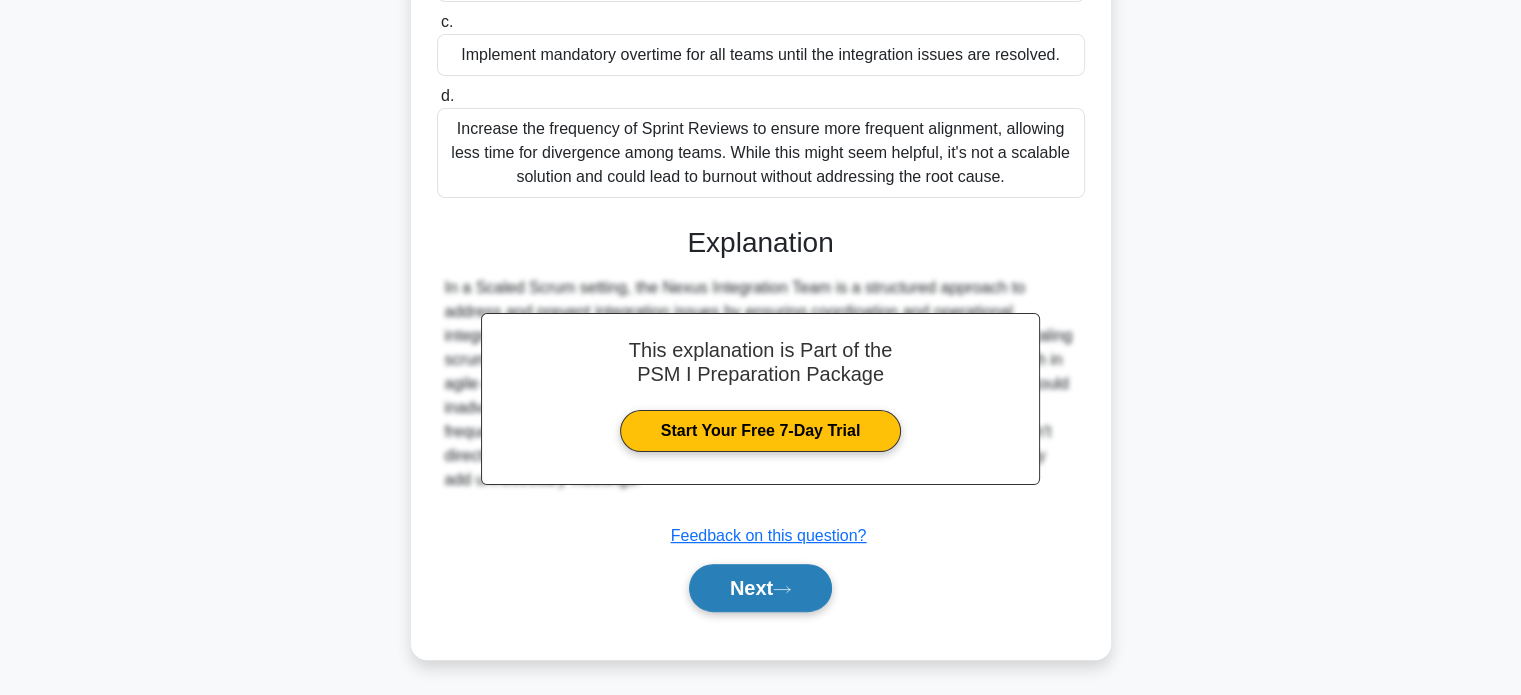 click on "Next" at bounding box center [760, 588] 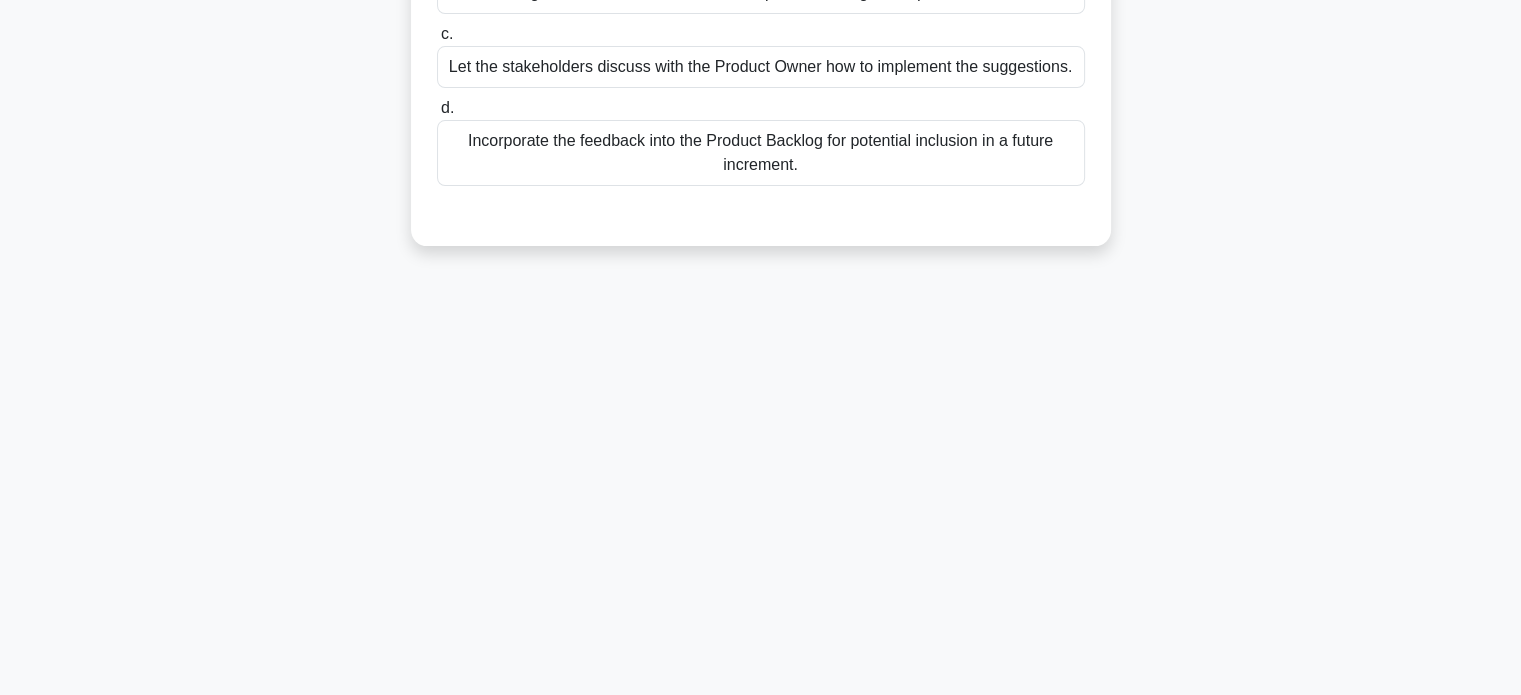 scroll, scrollTop: 0, scrollLeft: 0, axis: both 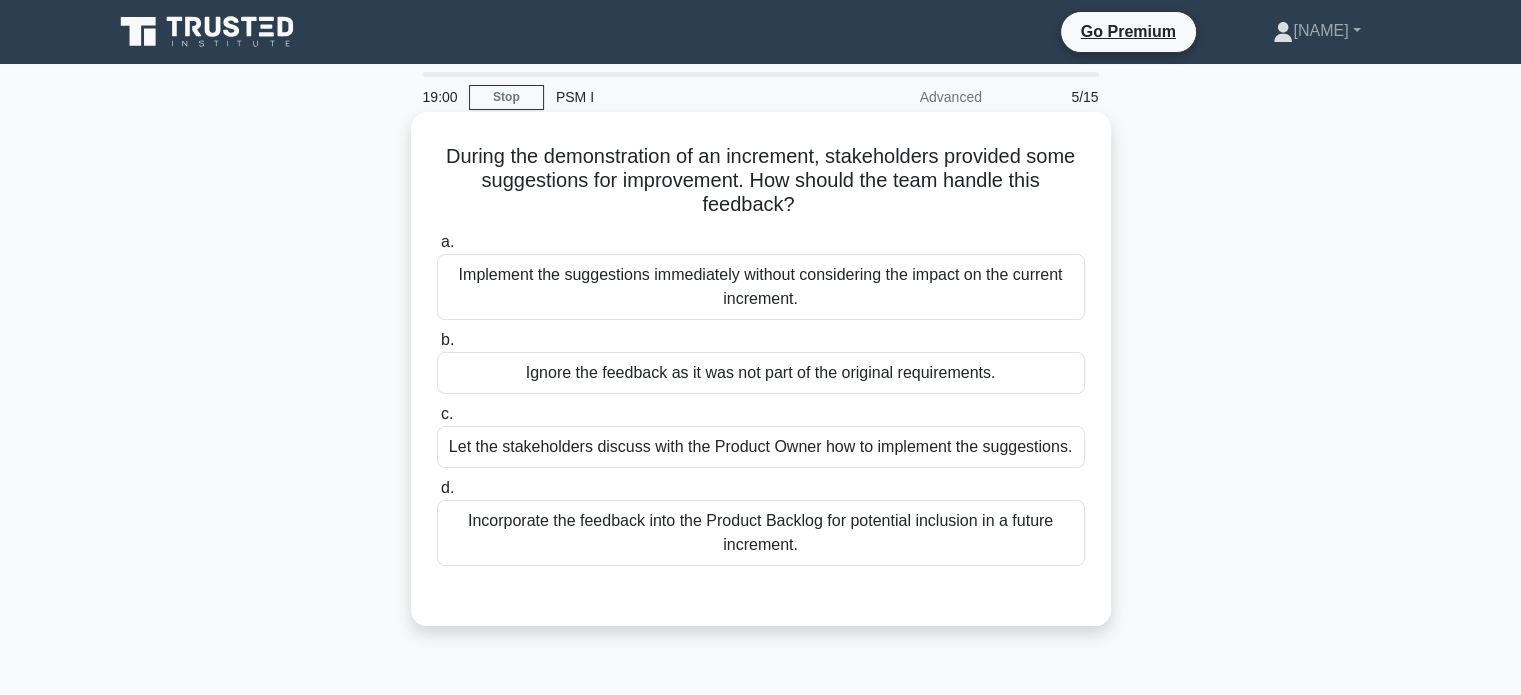 click on "Incorporate the feedback into the Product Backlog for potential inclusion in a future increment." at bounding box center (761, 533) 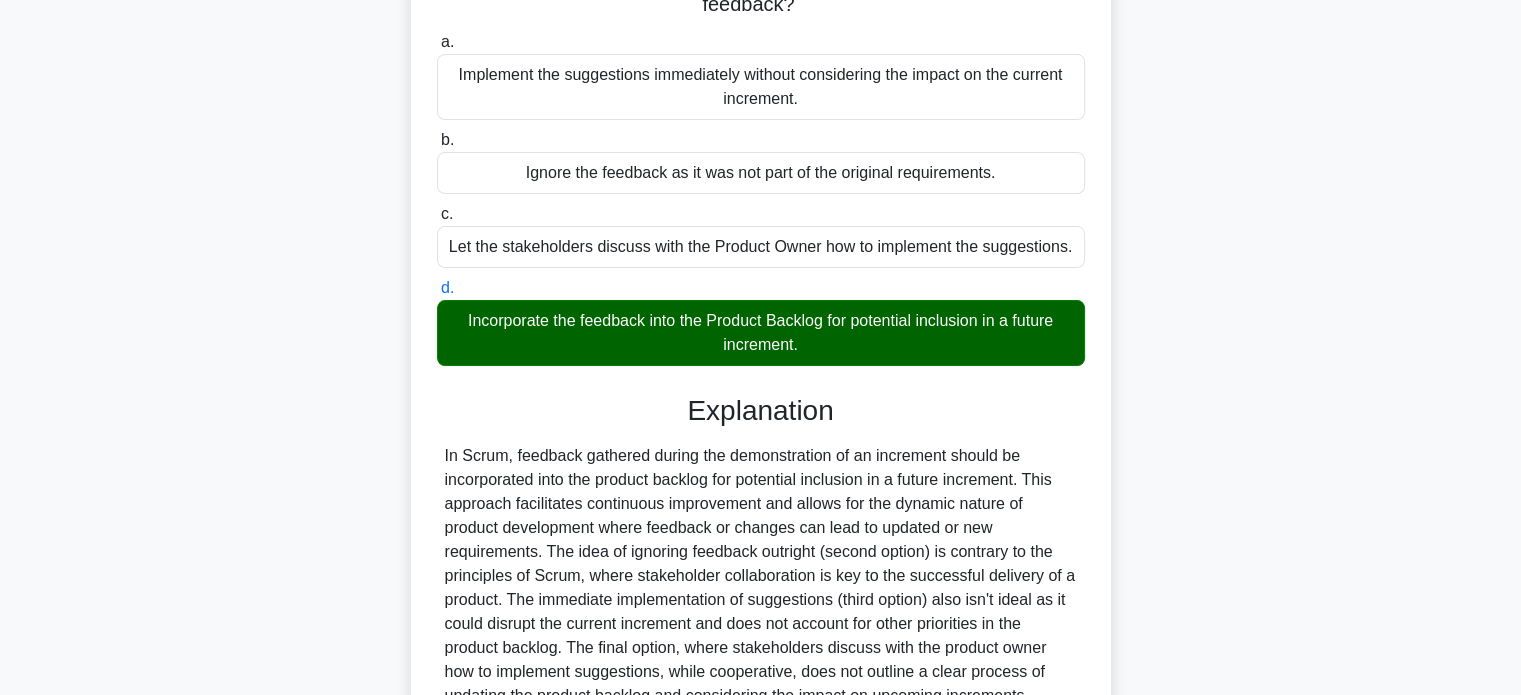 scroll, scrollTop: 392, scrollLeft: 0, axis: vertical 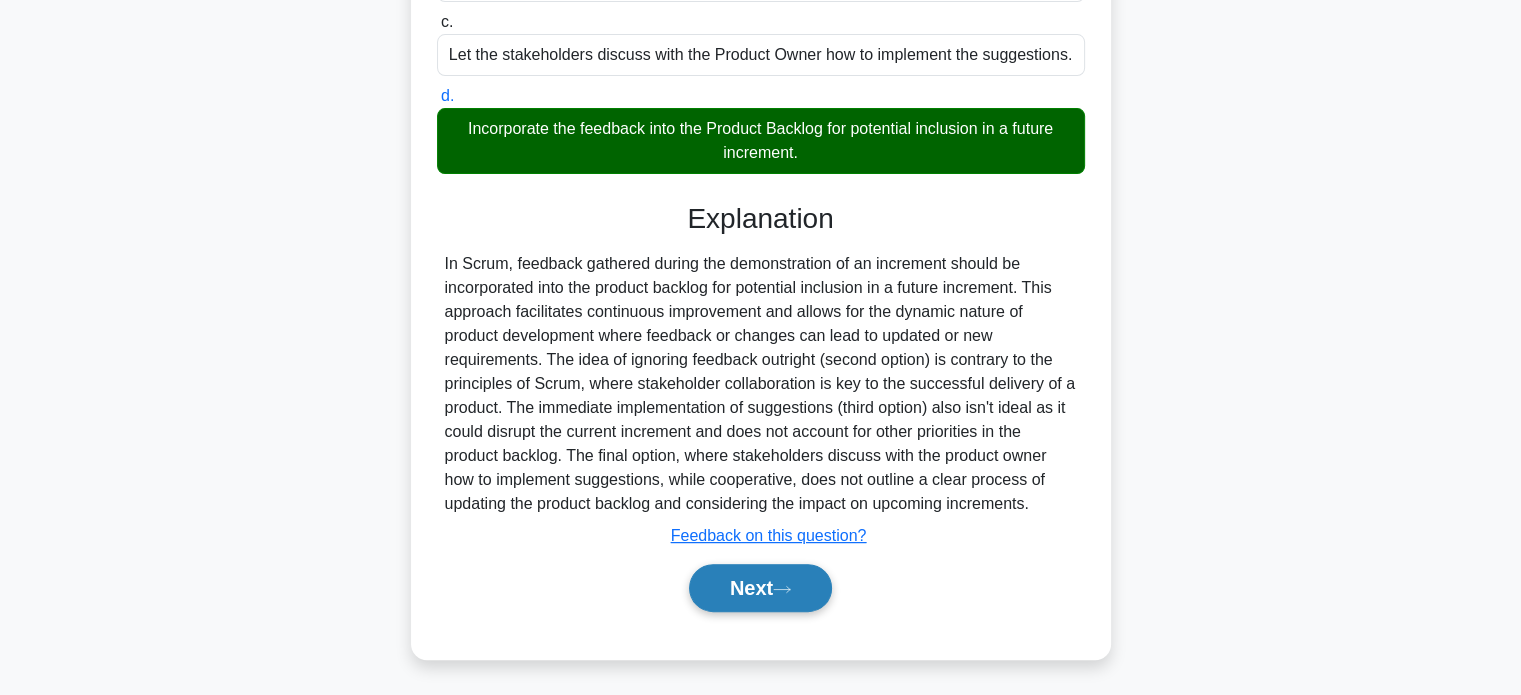 click on "Next" at bounding box center [760, 588] 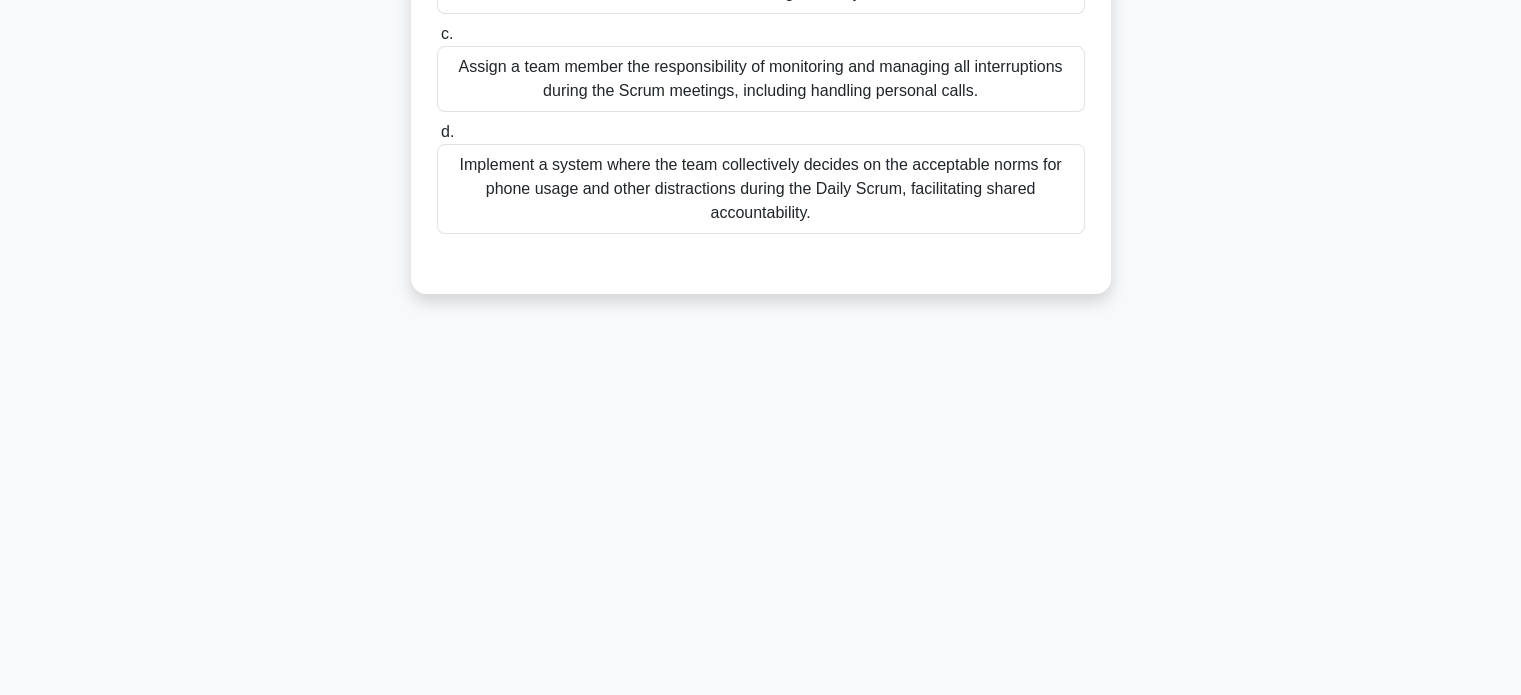 scroll, scrollTop: 85, scrollLeft: 0, axis: vertical 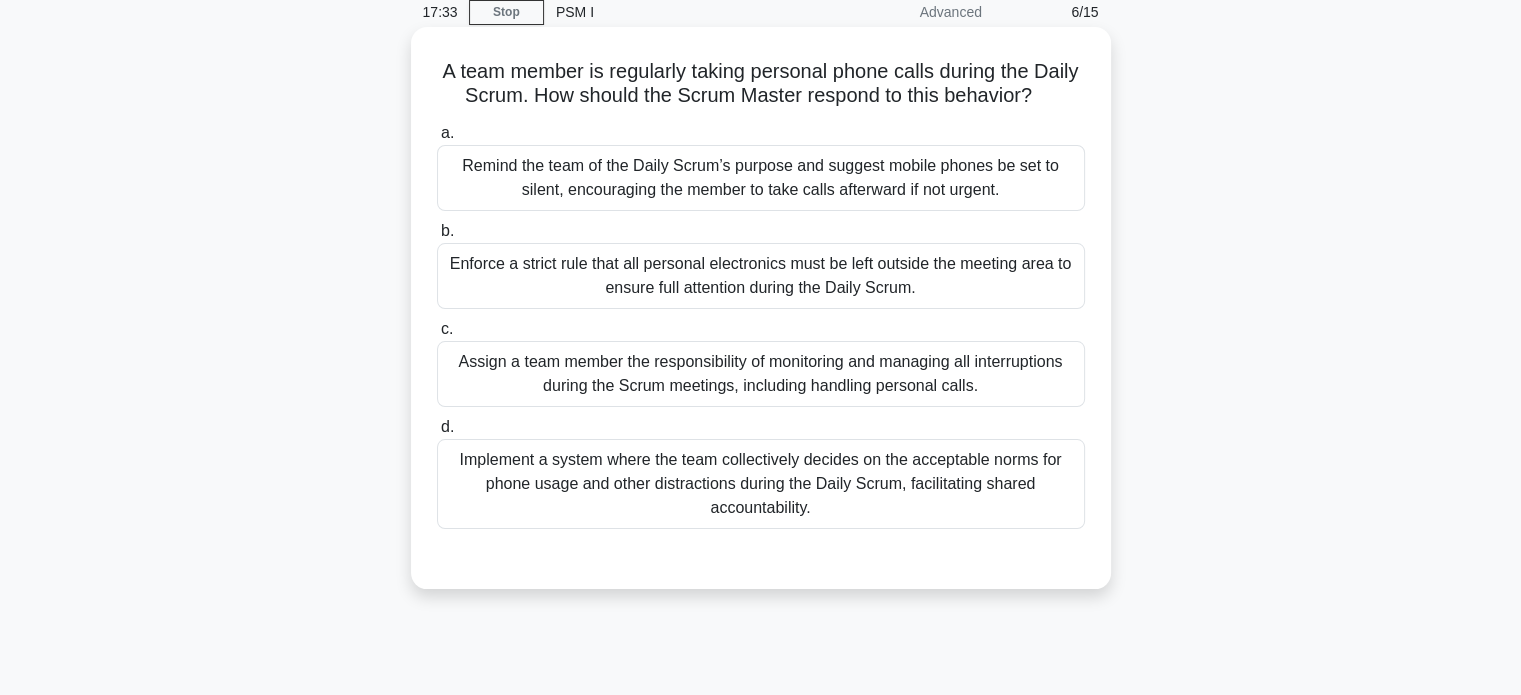 click on "Implement a system where the team collectively decides on the acceptable norms for phone usage and other distractions during the Daily Scrum, facilitating shared accountability." at bounding box center (761, 484) 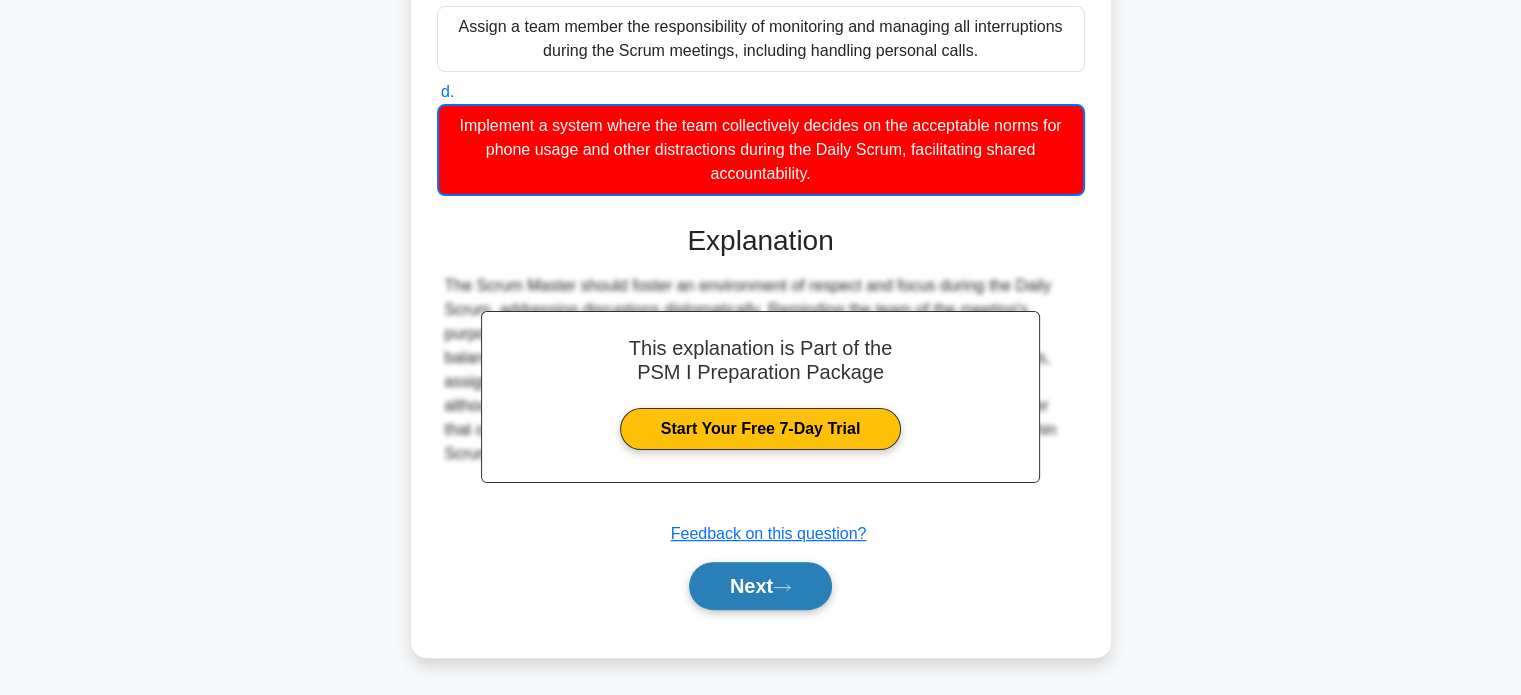 click on "Next" at bounding box center [760, 586] 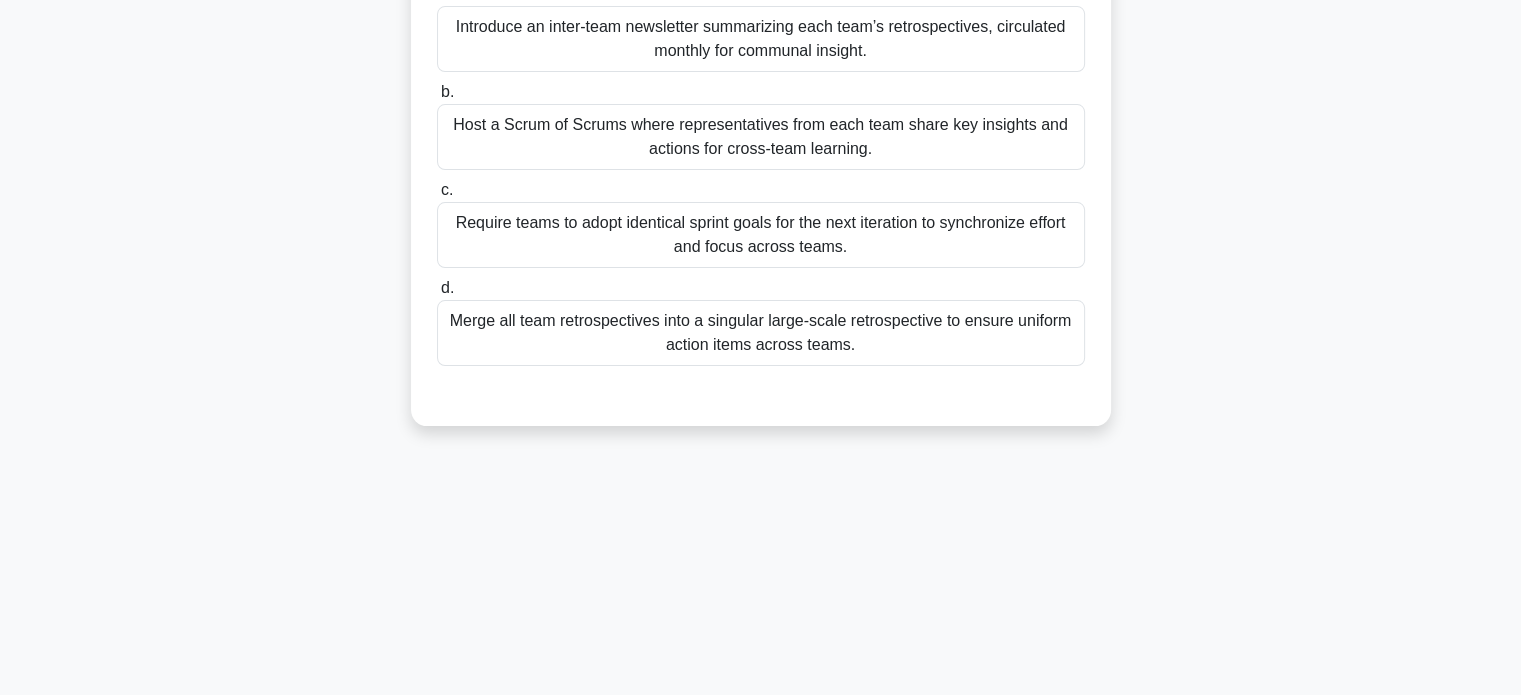 scroll, scrollTop: 85, scrollLeft: 0, axis: vertical 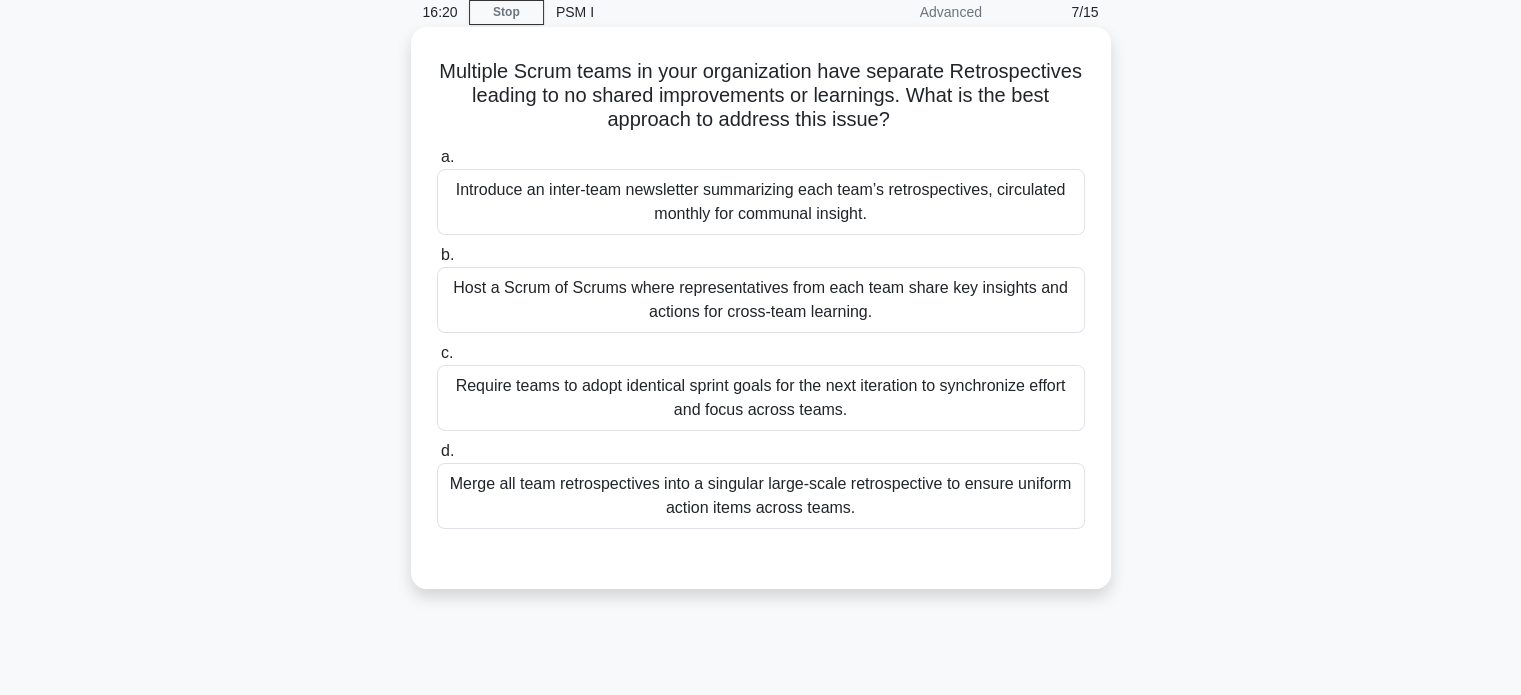 click on "Merge all team retrospectives into a singular large-scale retrospective to ensure uniform action items across teams." at bounding box center [761, 496] 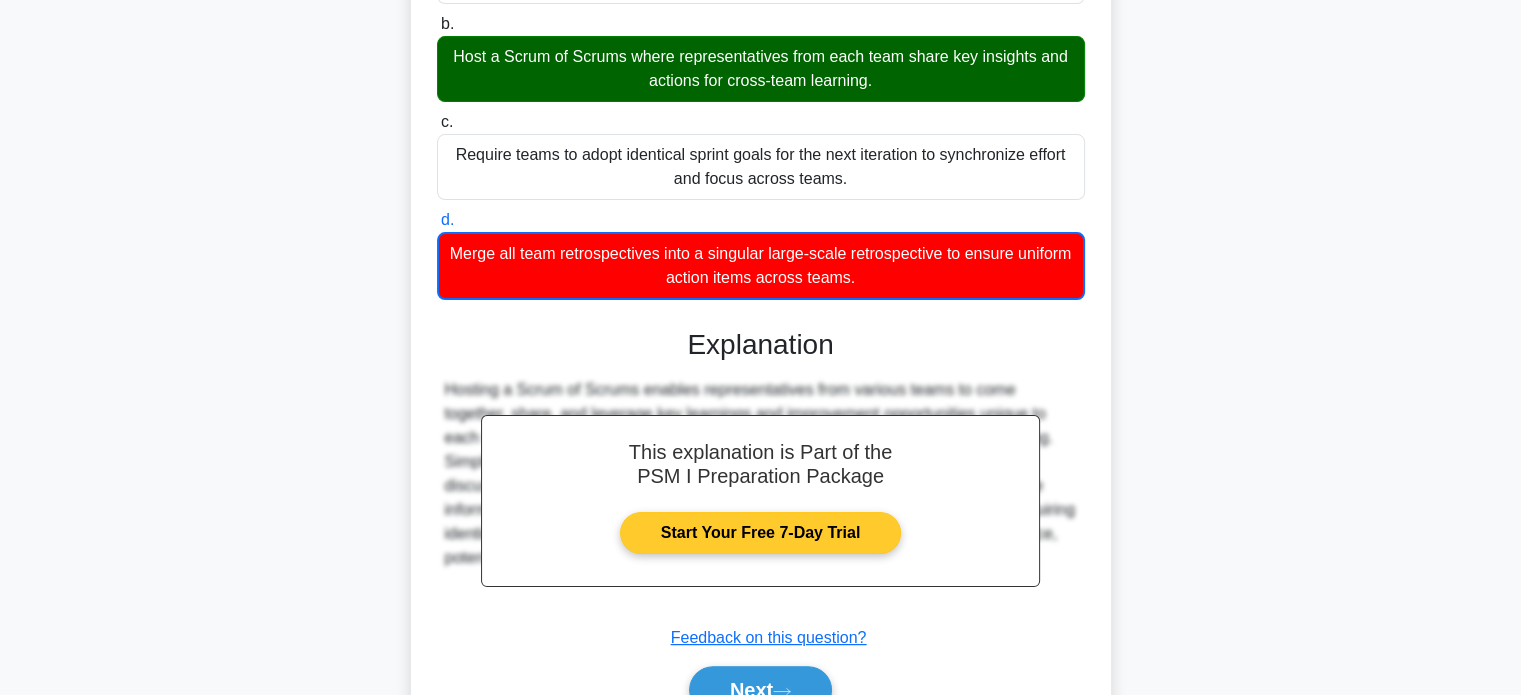 scroll, scrollTop: 418, scrollLeft: 0, axis: vertical 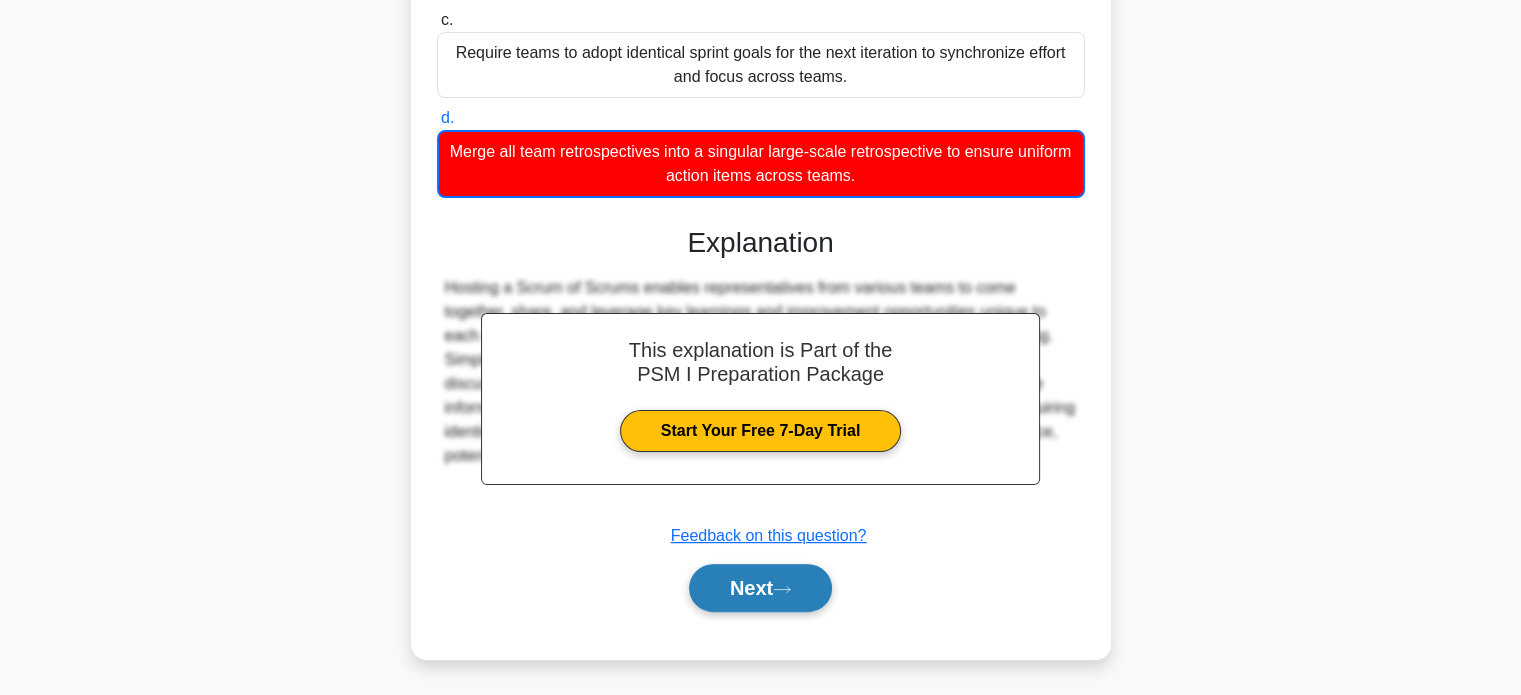 click on "Next" at bounding box center [760, 588] 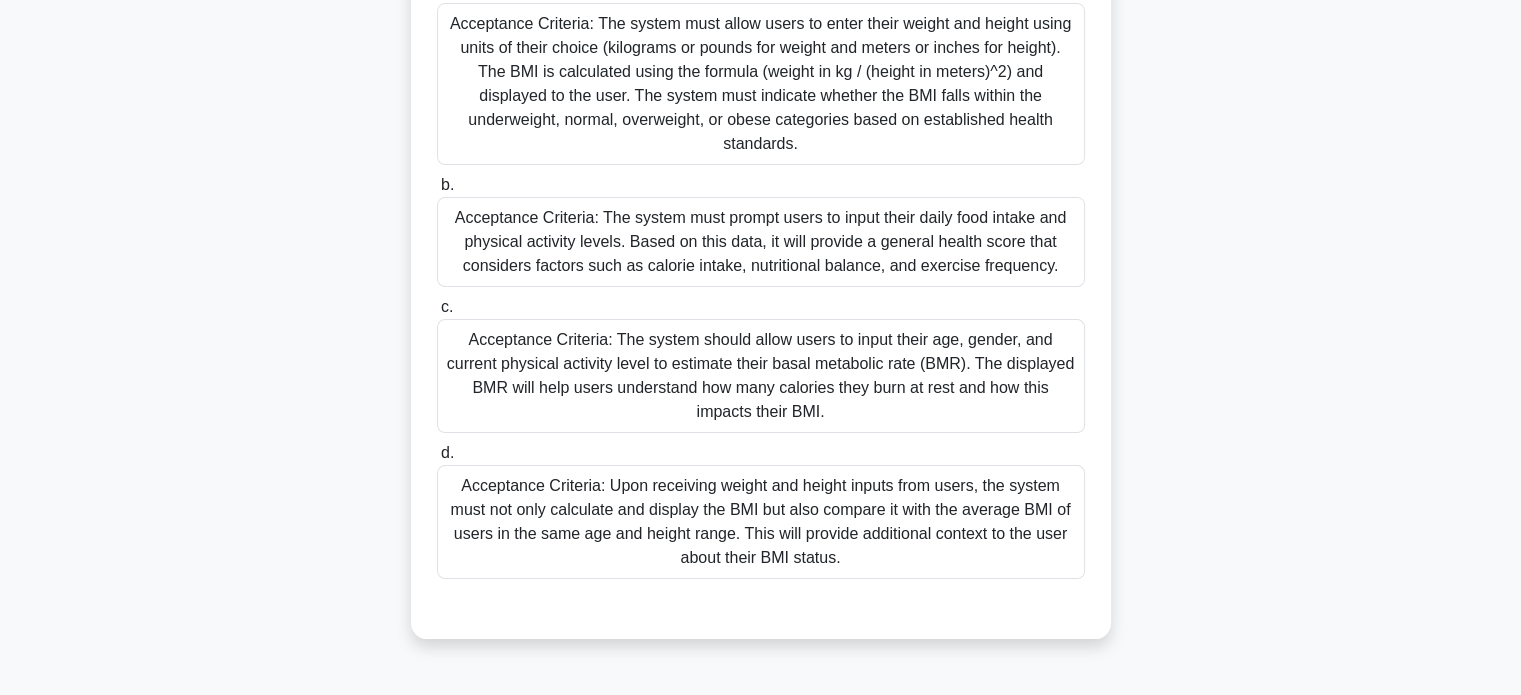 scroll, scrollTop: 285, scrollLeft: 0, axis: vertical 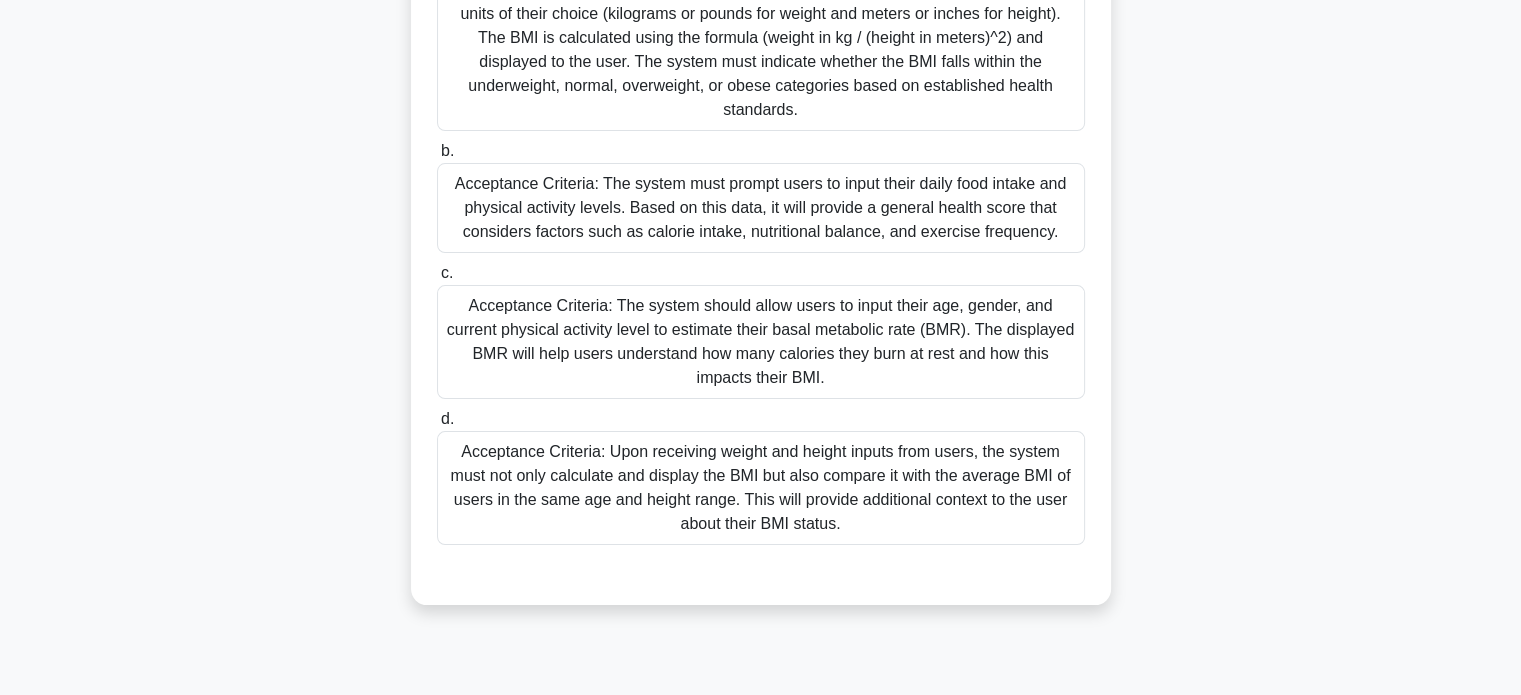 click on "Acceptance Criteria: Upon receiving weight and height inputs from users, the system must not only calculate and display the BMI but also compare it with the average BMI of users in the same age and height range. This will provide additional context to the user about their BMI status." at bounding box center [761, 488] 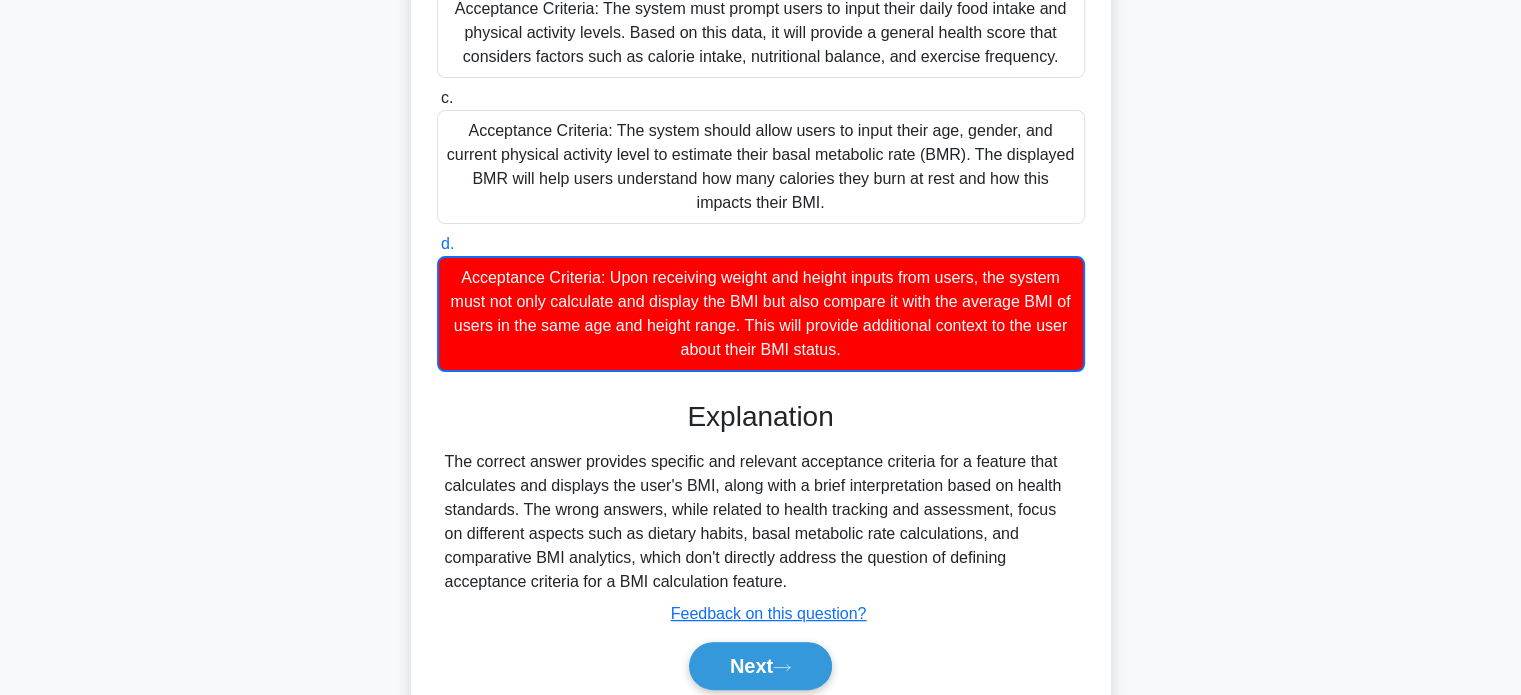 scroll, scrollTop: 500, scrollLeft: 0, axis: vertical 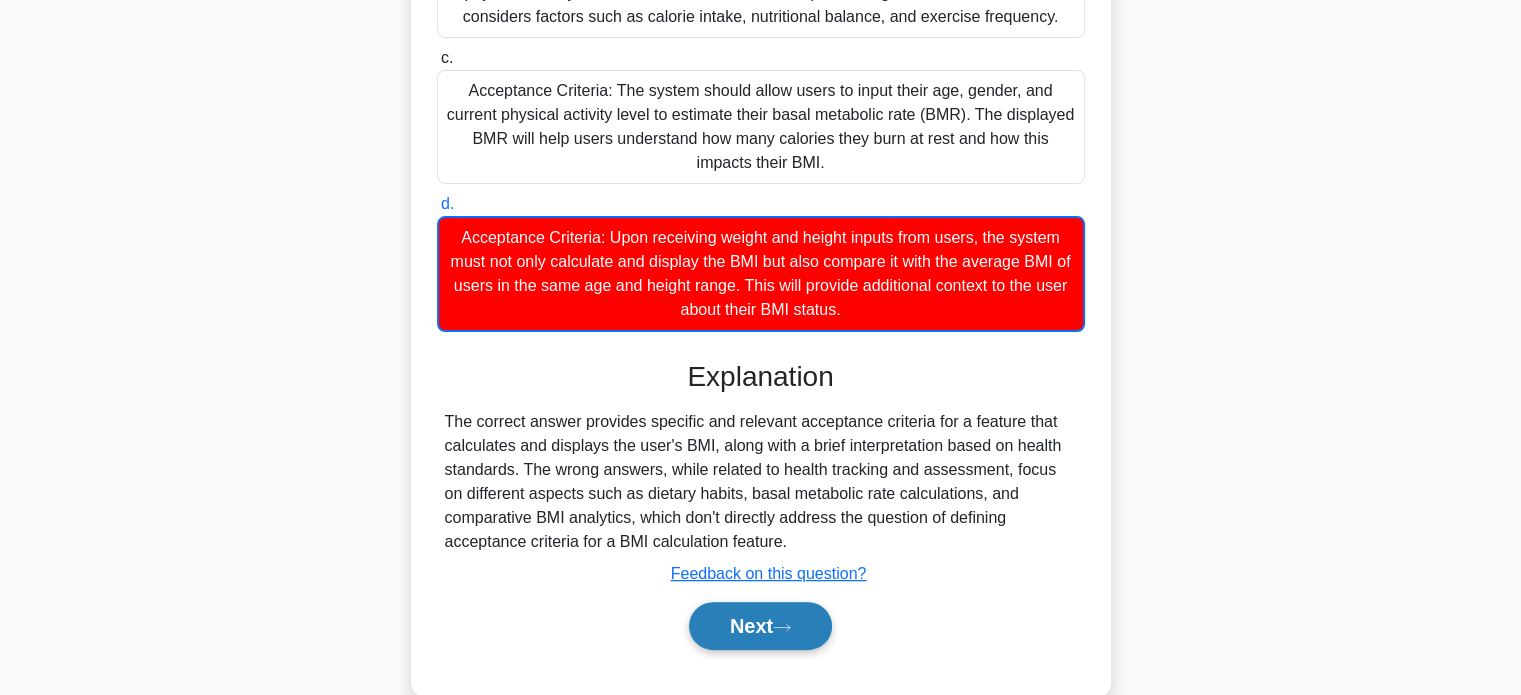 click on "Next" at bounding box center (760, 626) 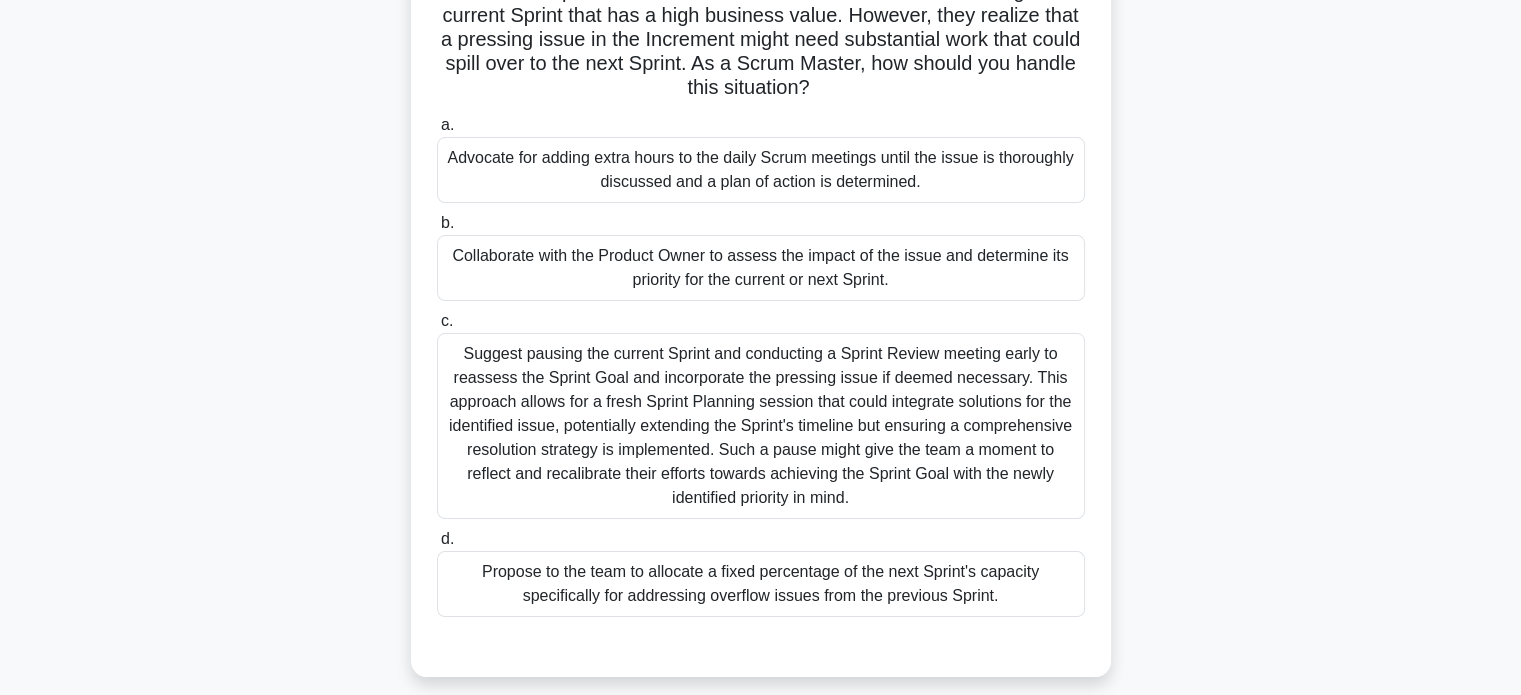 scroll, scrollTop: 200, scrollLeft: 0, axis: vertical 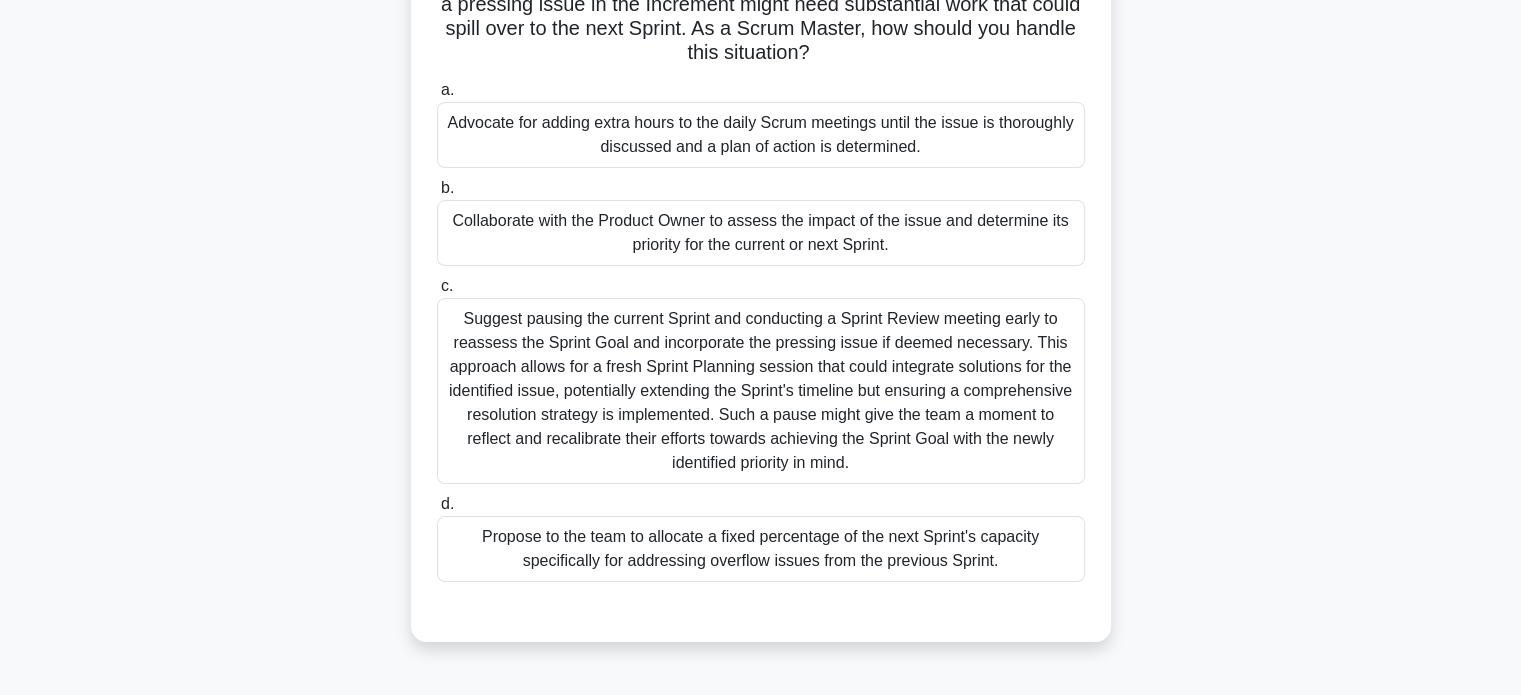 click on "Collaborate with the Product Owner to assess the impact of the issue and determine its priority for the current or next Sprint." at bounding box center [761, 233] 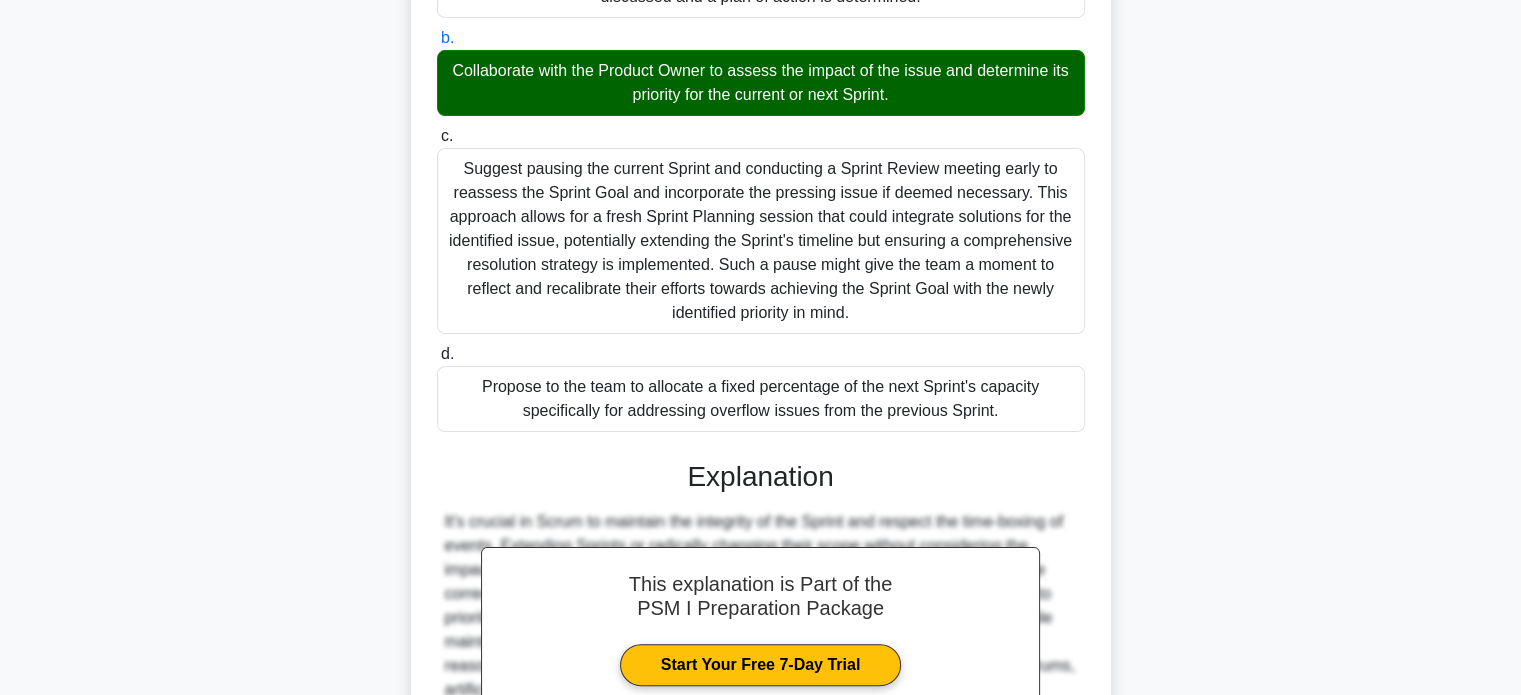 scroll, scrollTop: 584, scrollLeft: 0, axis: vertical 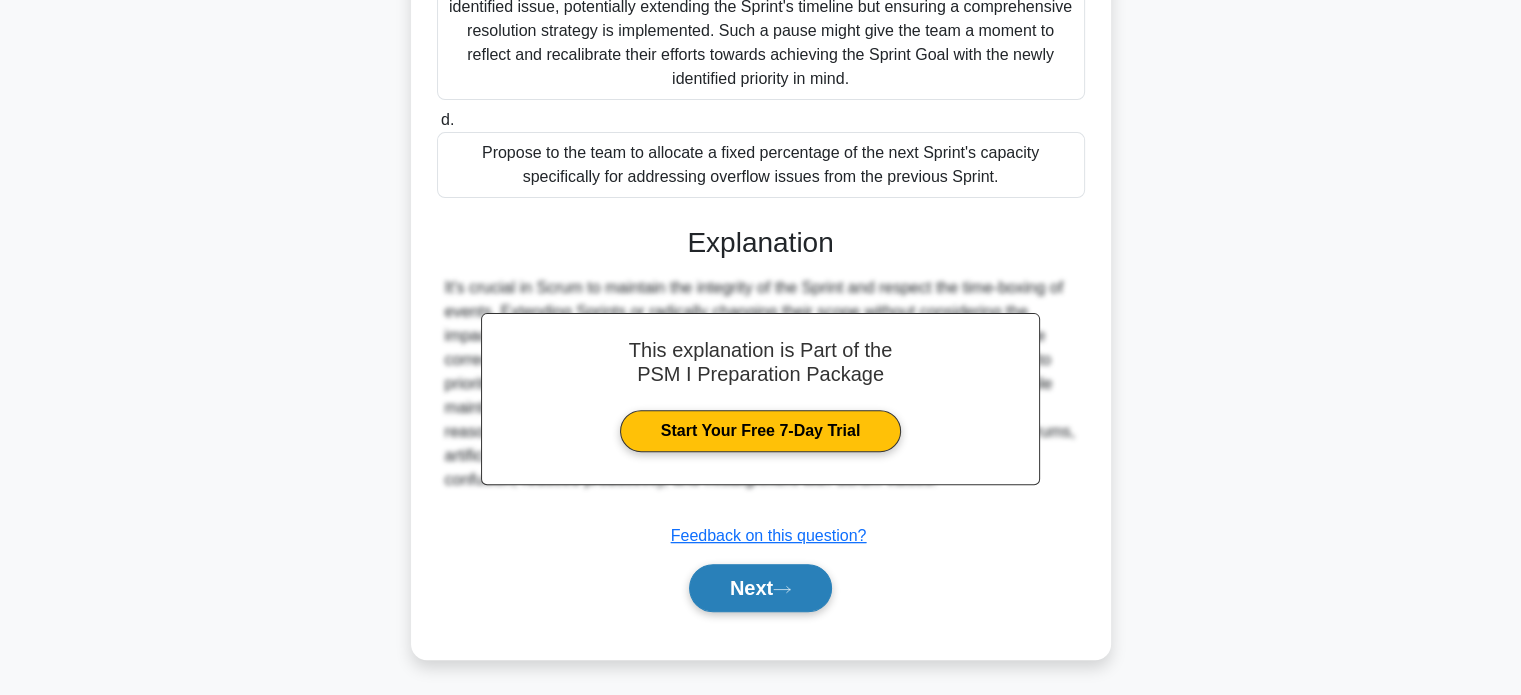 click on "Next" at bounding box center (760, 588) 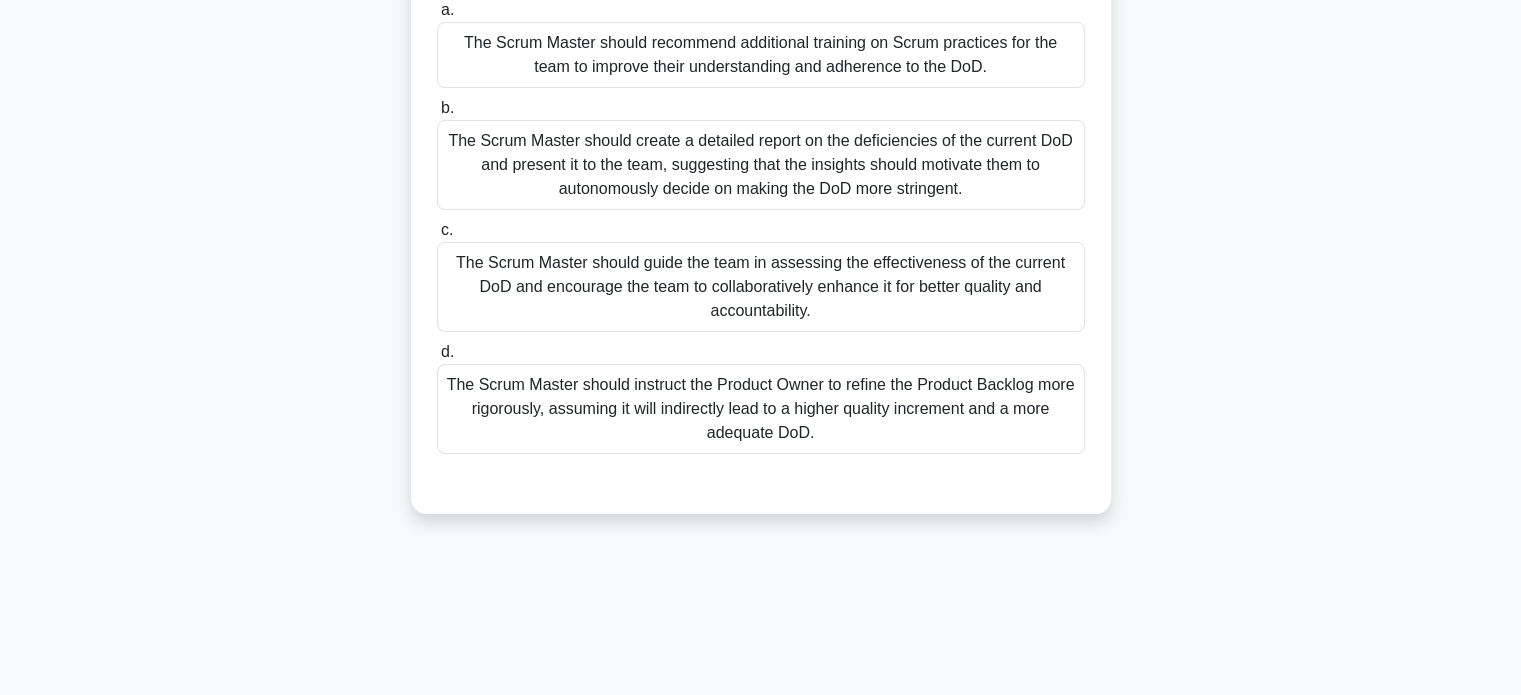 scroll, scrollTop: 85, scrollLeft: 0, axis: vertical 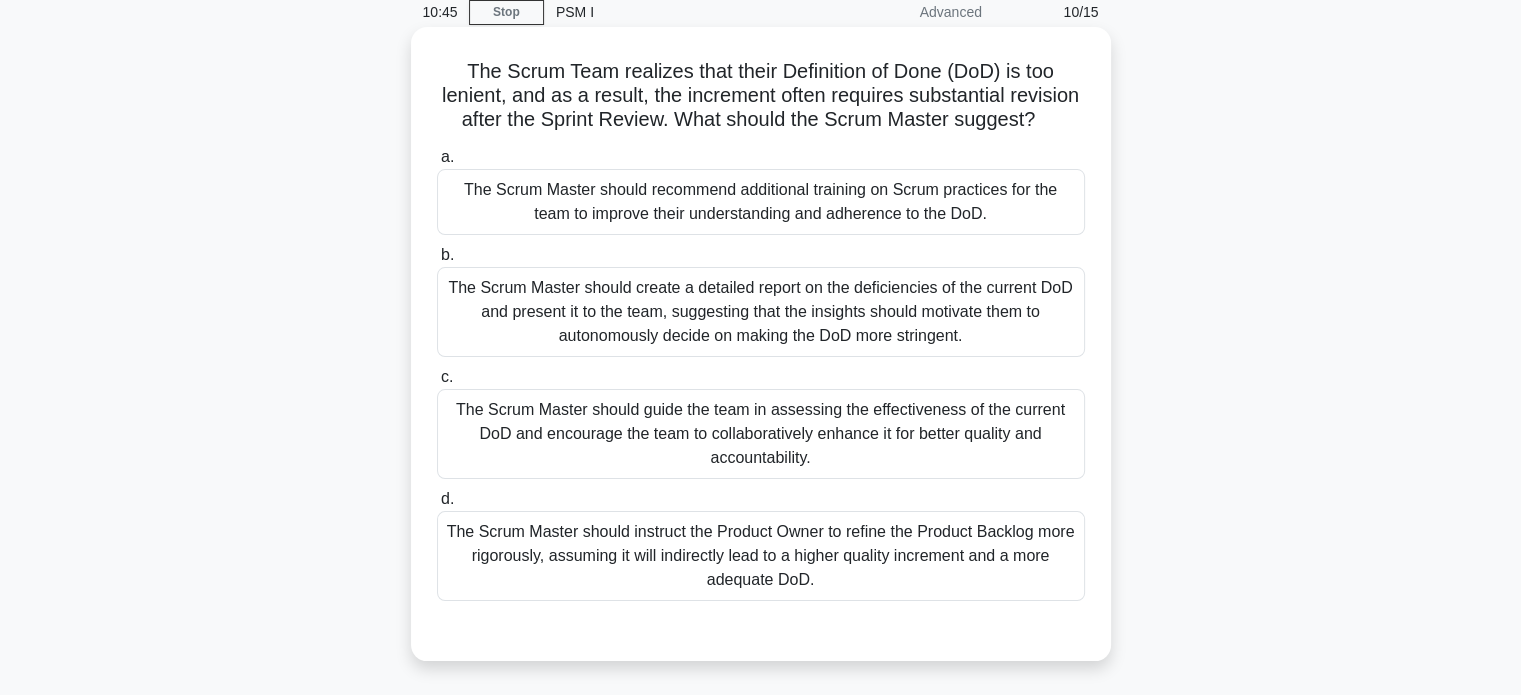 click on "The Scrum Master should instruct the Product Owner to refine the Product Backlog more rigorously, assuming it will indirectly lead to a higher quality increment and a more adequate DoD." at bounding box center (761, 556) 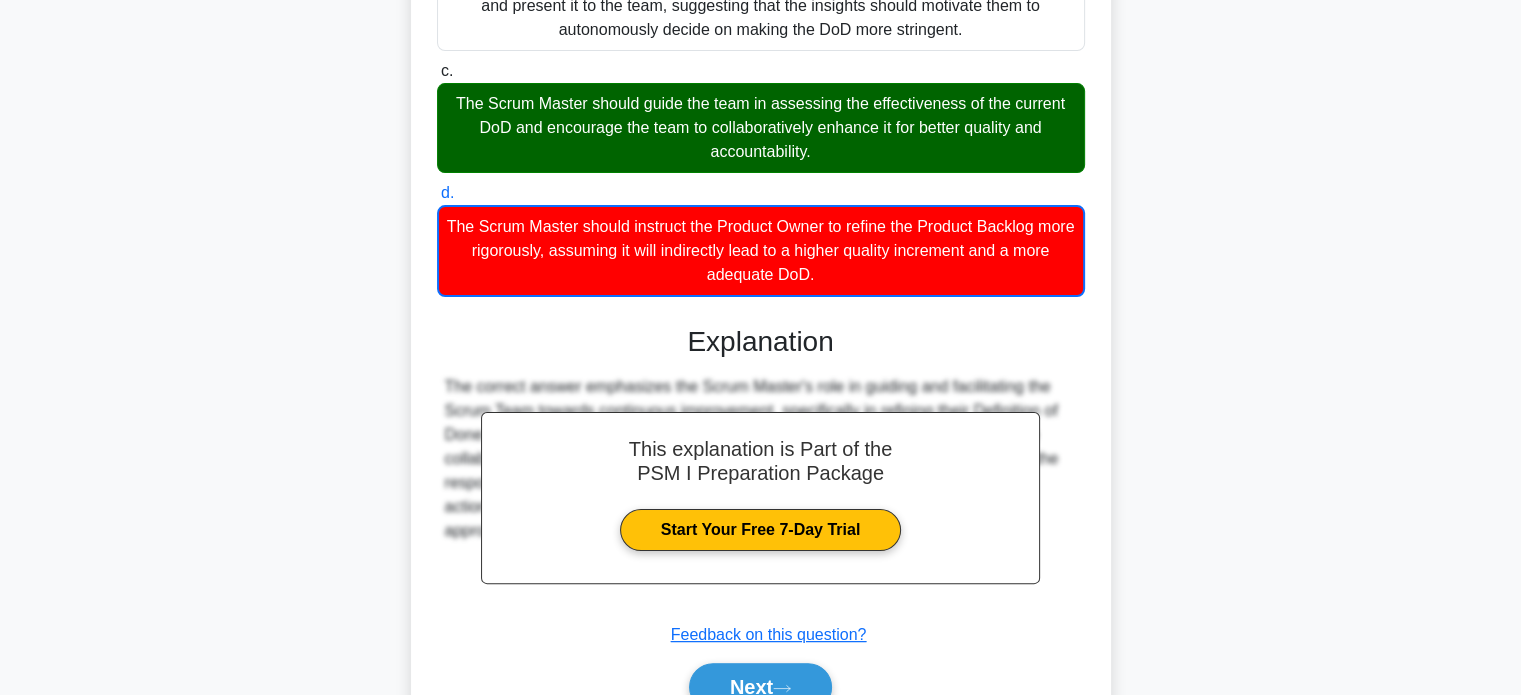 scroll, scrollTop: 485, scrollLeft: 0, axis: vertical 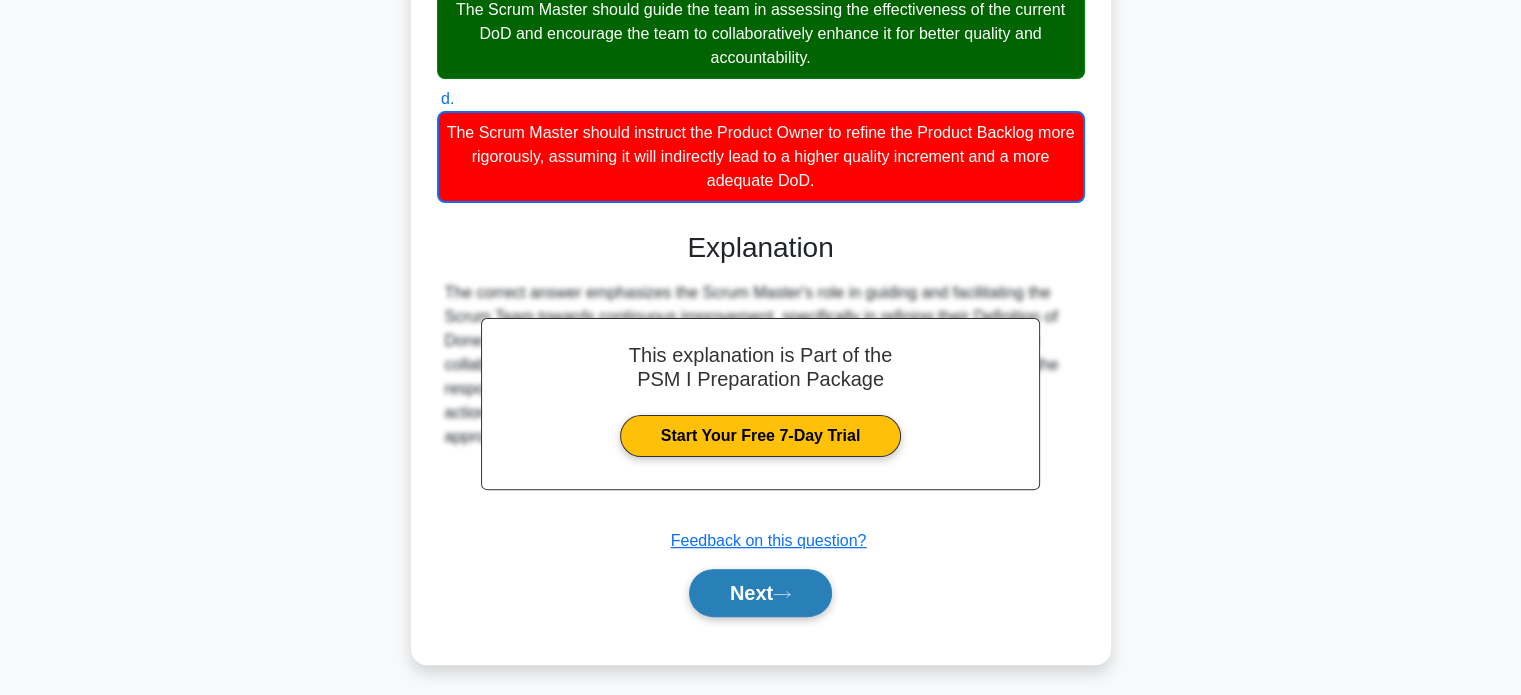 click on "Next" at bounding box center [760, 593] 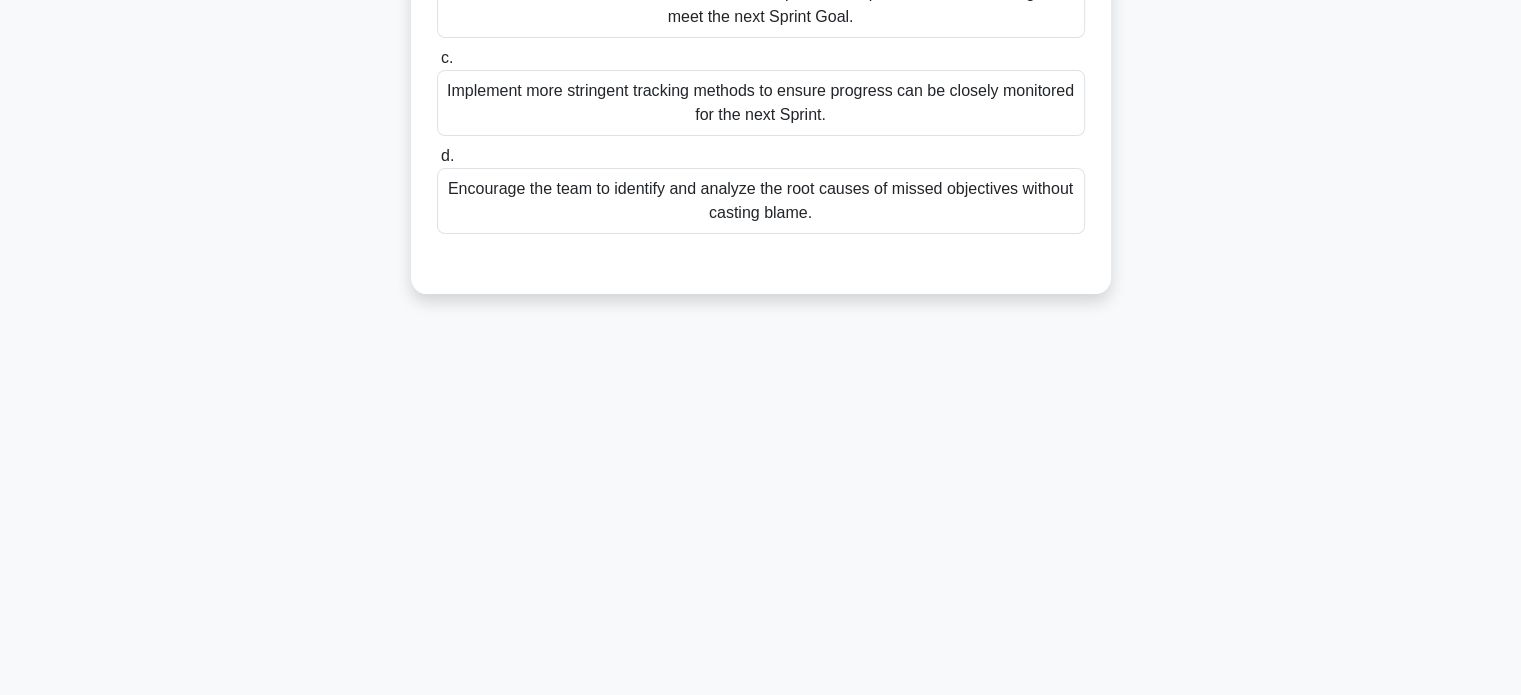 scroll, scrollTop: 385, scrollLeft: 0, axis: vertical 